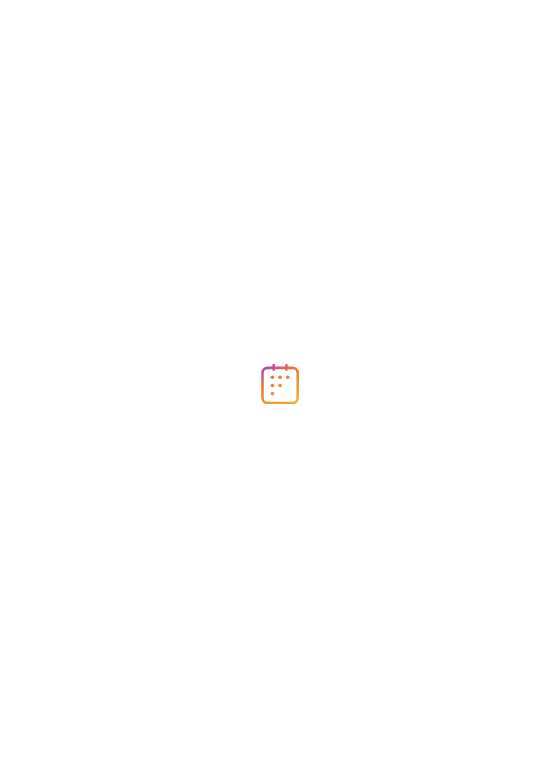 scroll, scrollTop: 0, scrollLeft: 0, axis: both 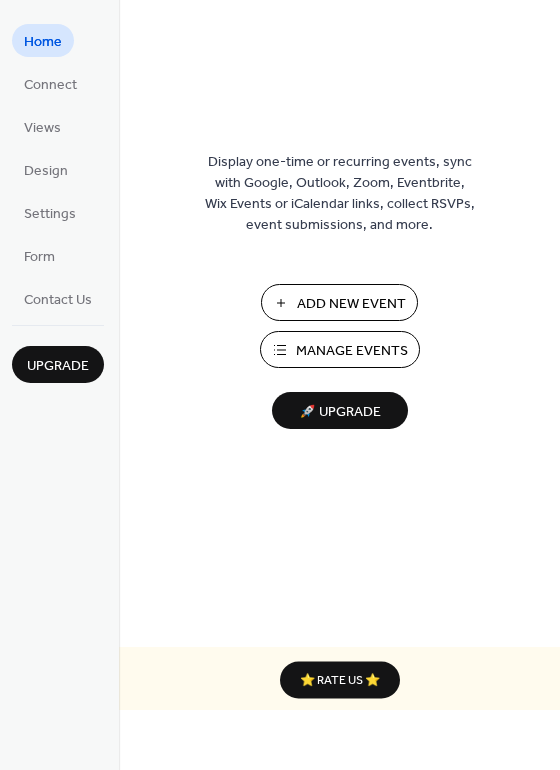 click on "Manage Events" at bounding box center [352, 351] 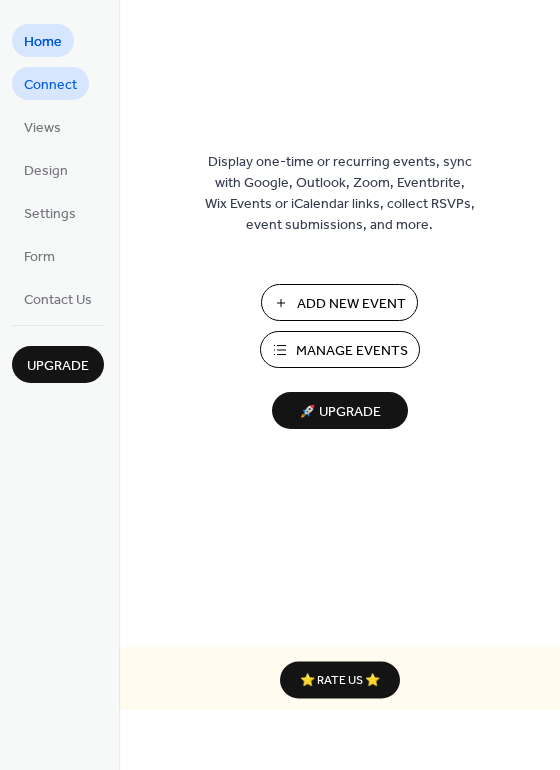 click on "Connect" at bounding box center [50, 85] 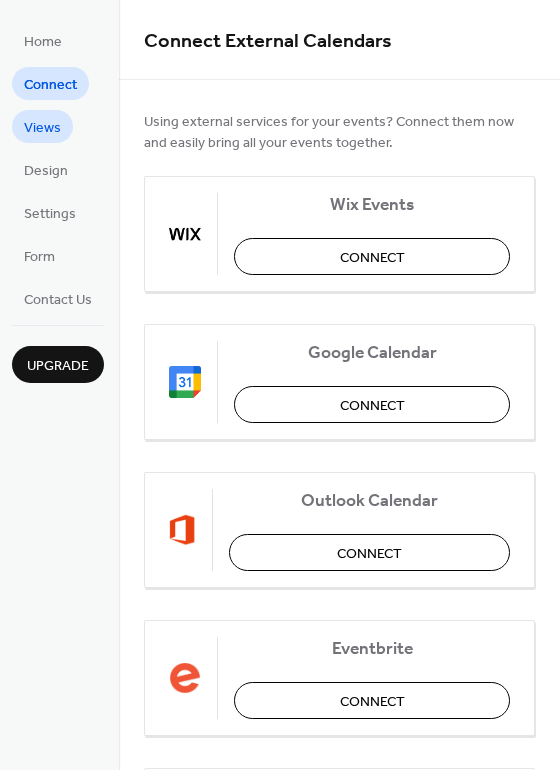 click on "Views" at bounding box center (42, 128) 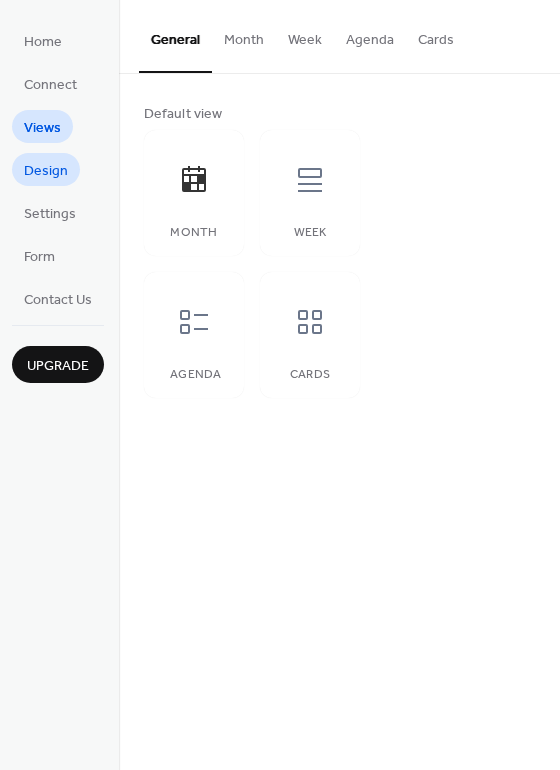 click on "Design" at bounding box center (46, 171) 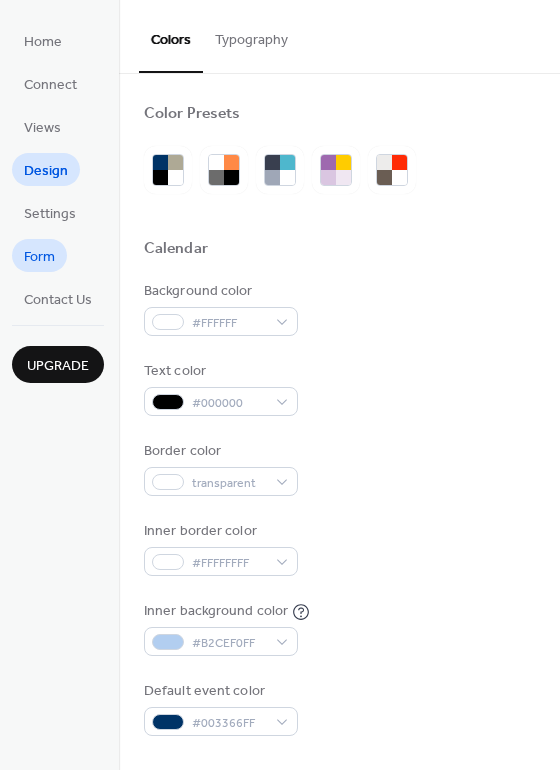 click on "Form" at bounding box center (39, 257) 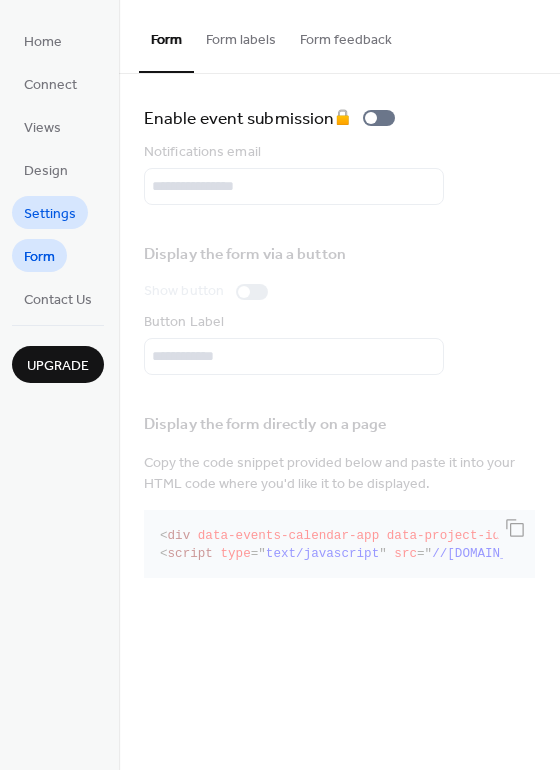 click on "Settings" at bounding box center (50, 214) 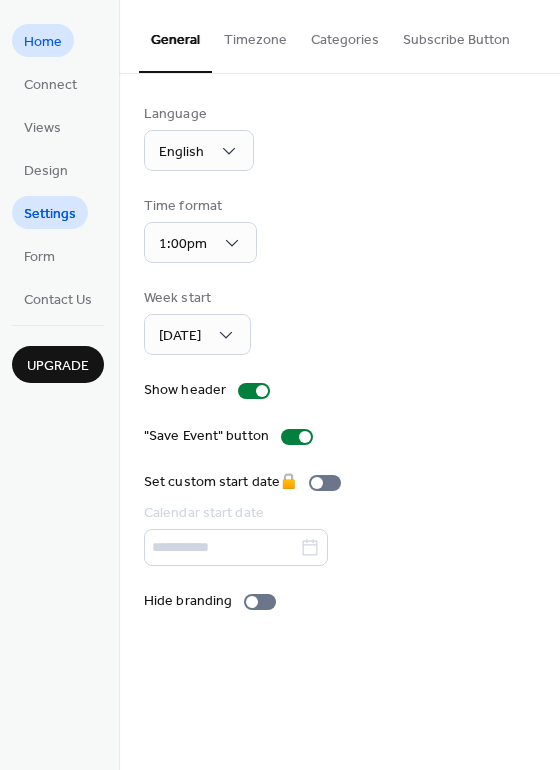 click on "Home" at bounding box center (43, 42) 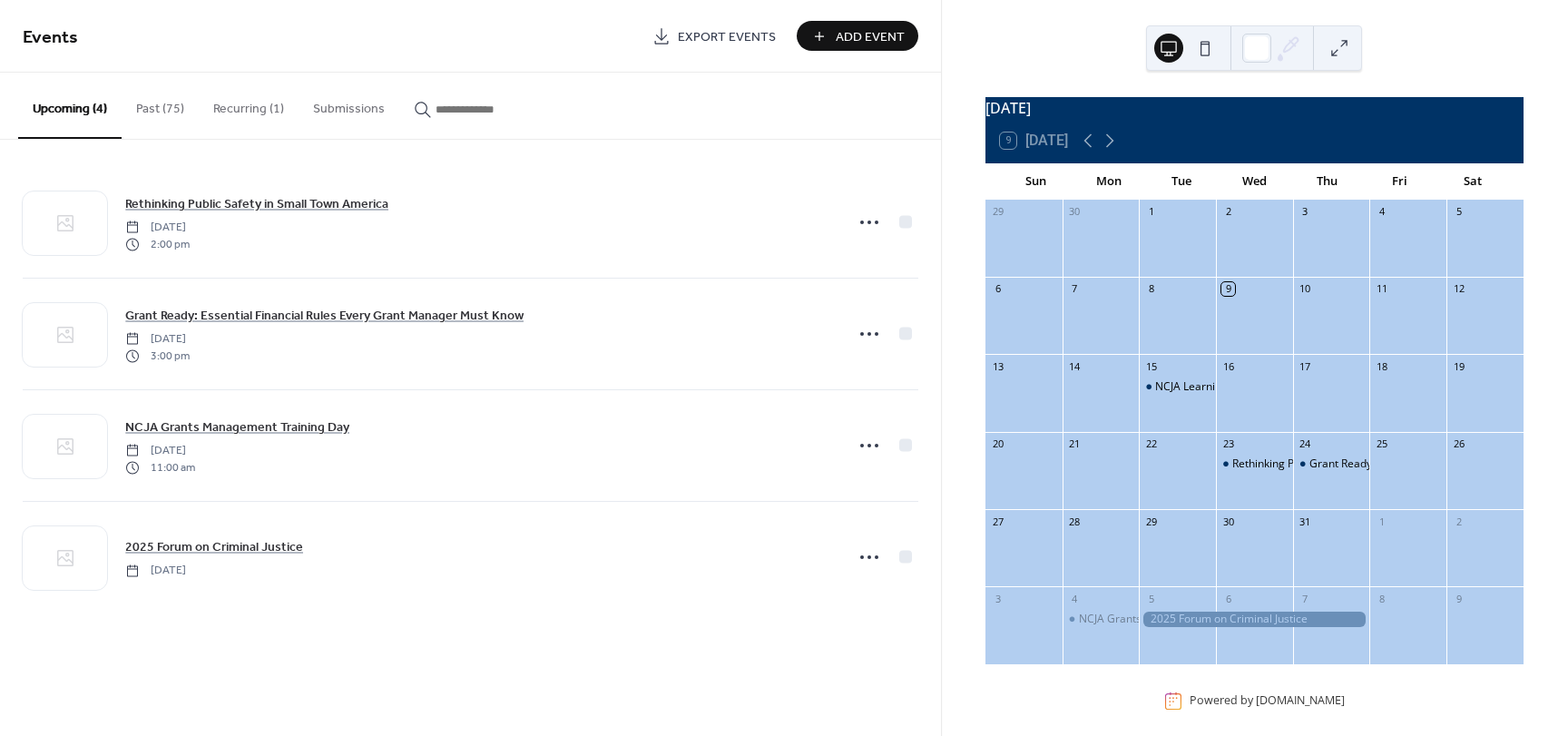 scroll, scrollTop: 0, scrollLeft: 0, axis: both 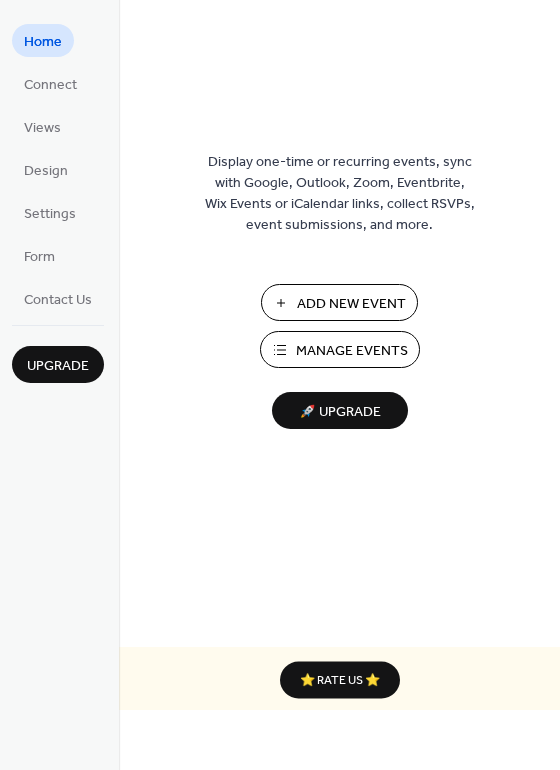 click on "Manage Events" at bounding box center (352, 351) 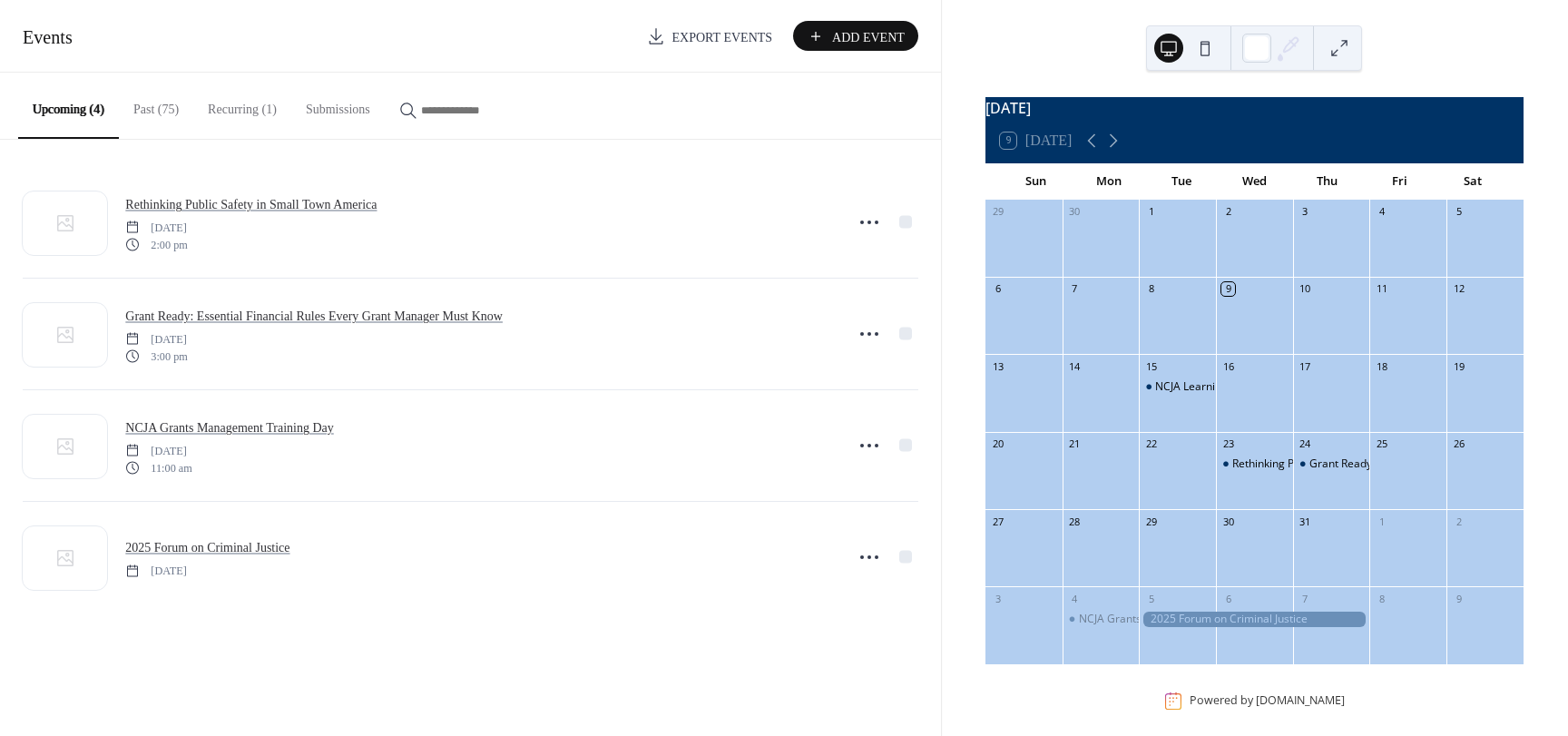 scroll, scrollTop: 0, scrollLeft: 0, axis: both 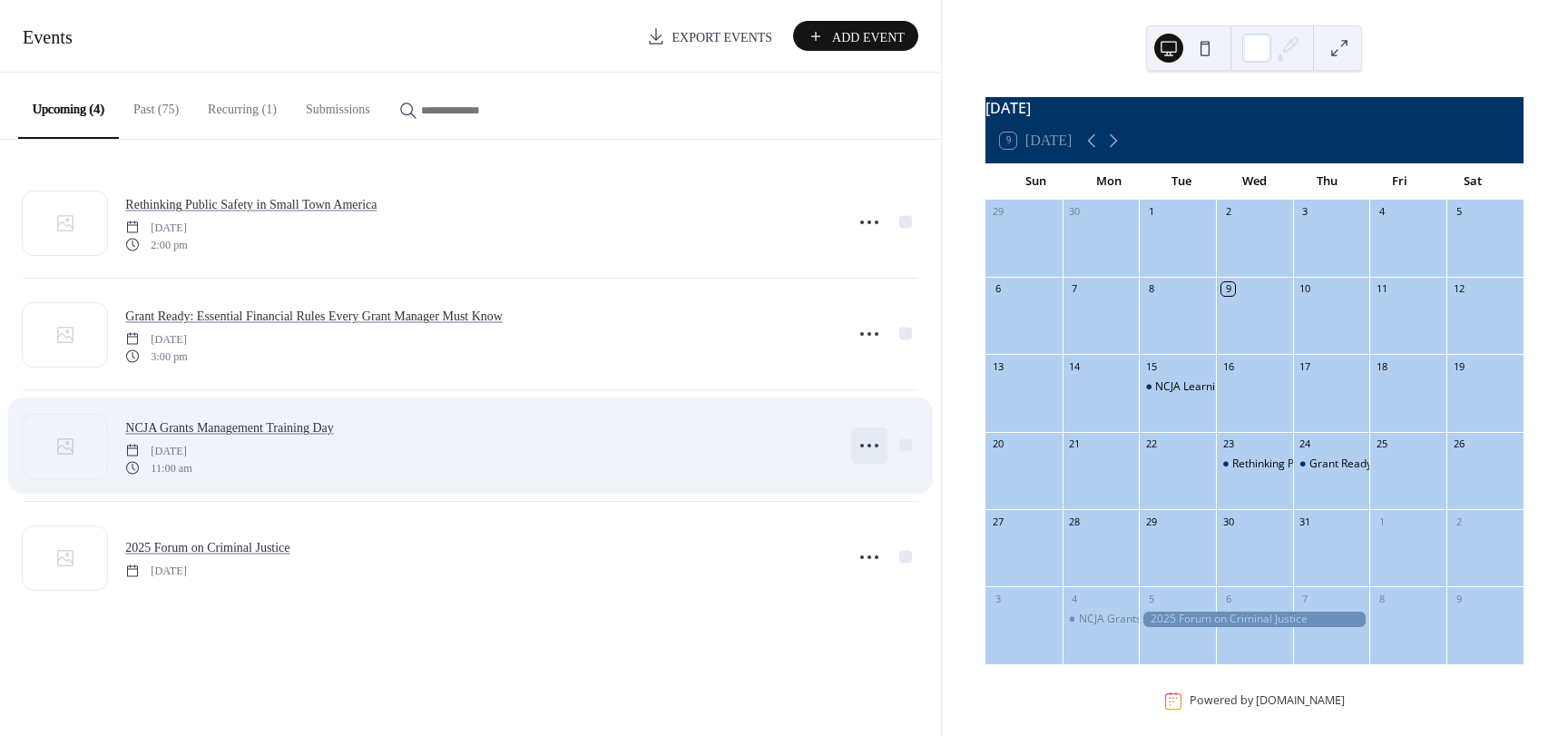 click 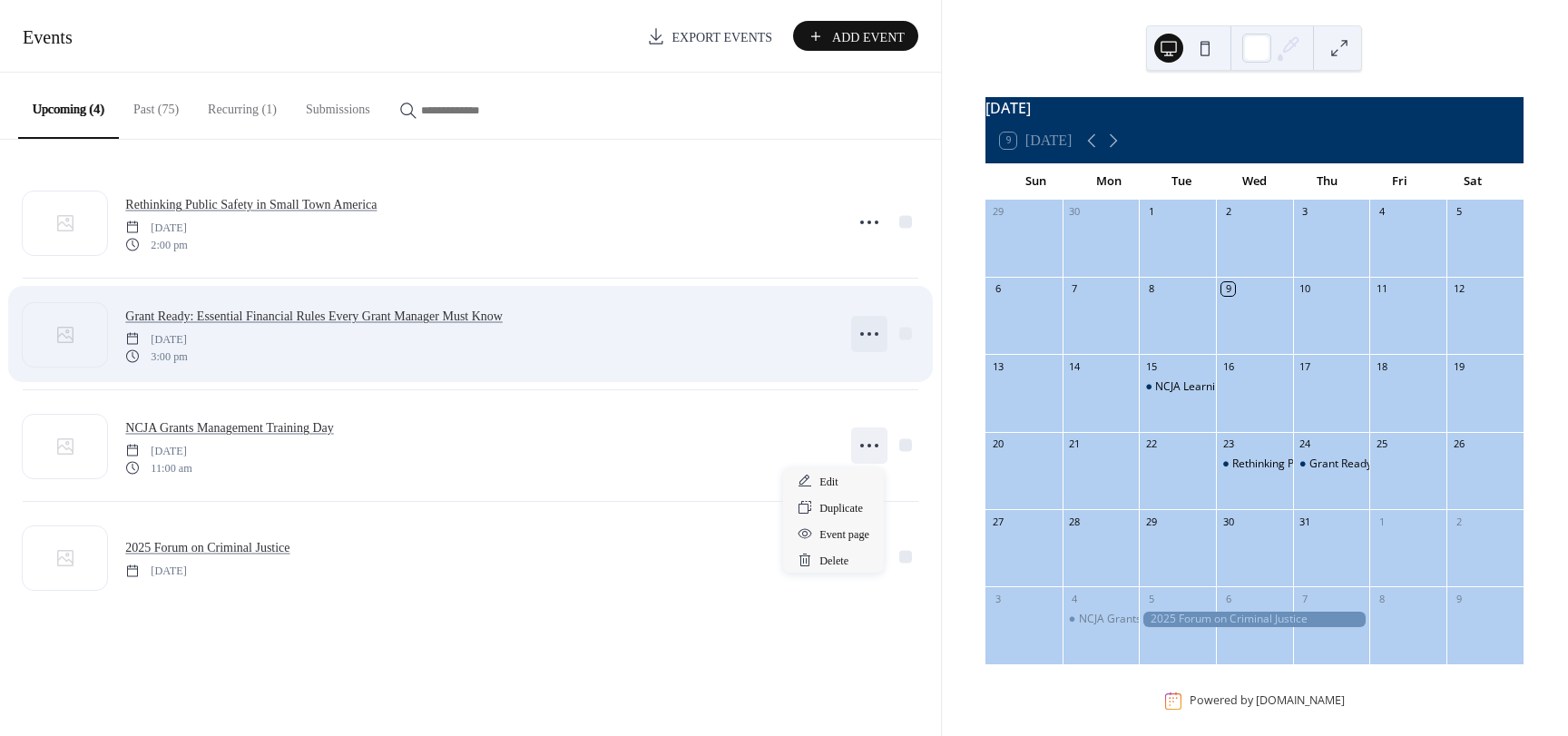 click 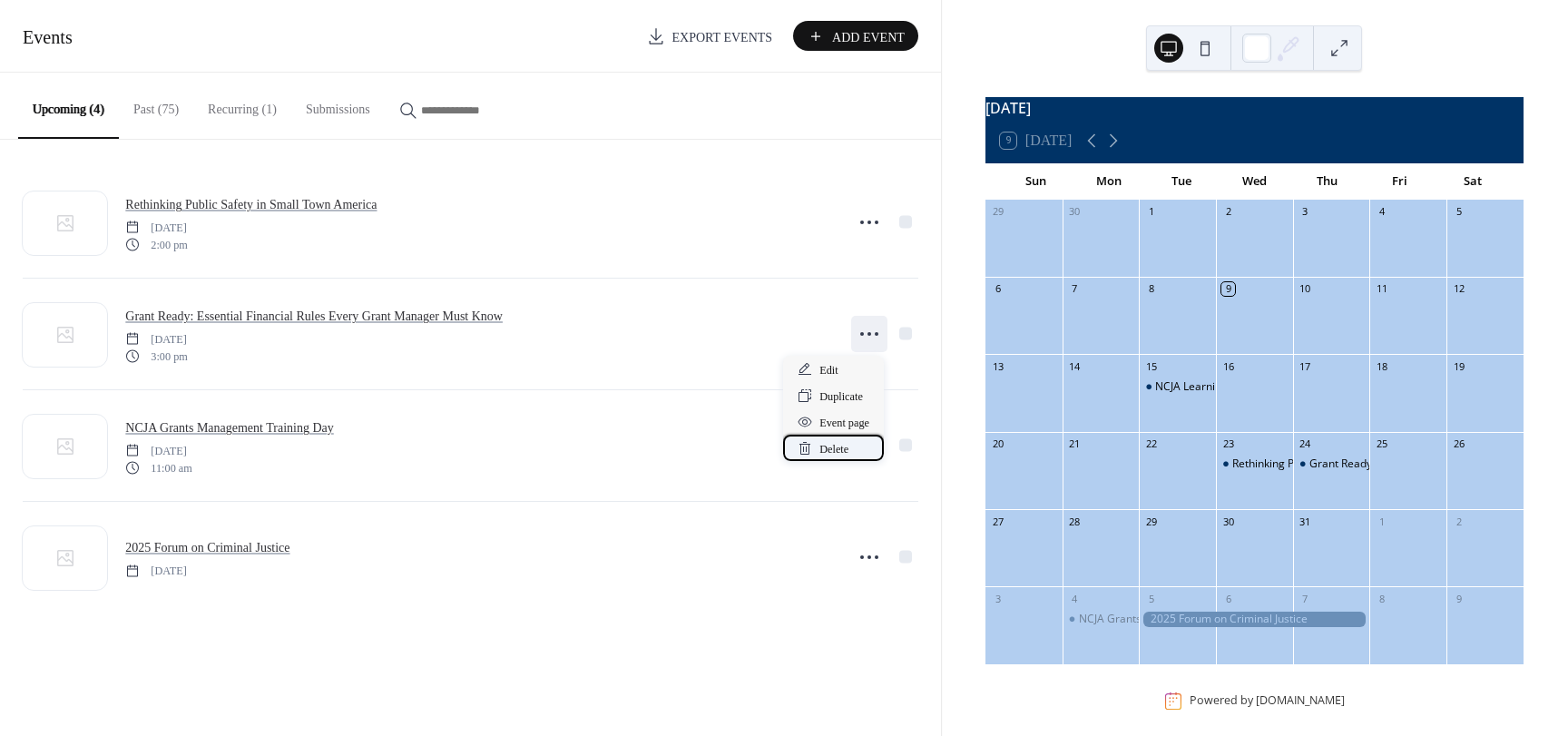click on "Delete" at bounding box center (833, 447) 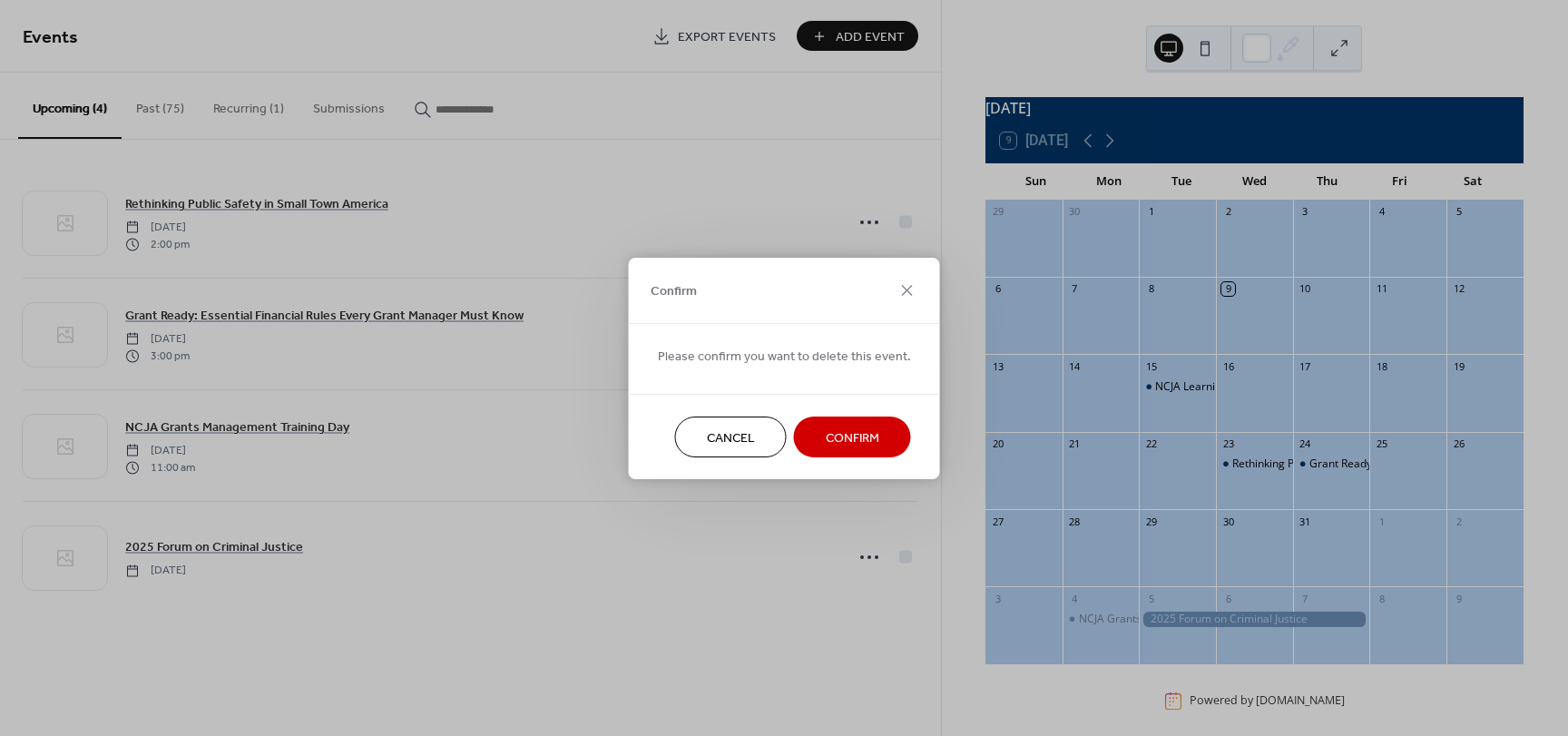 click on "Confirm" at bounding box center [852, 437] 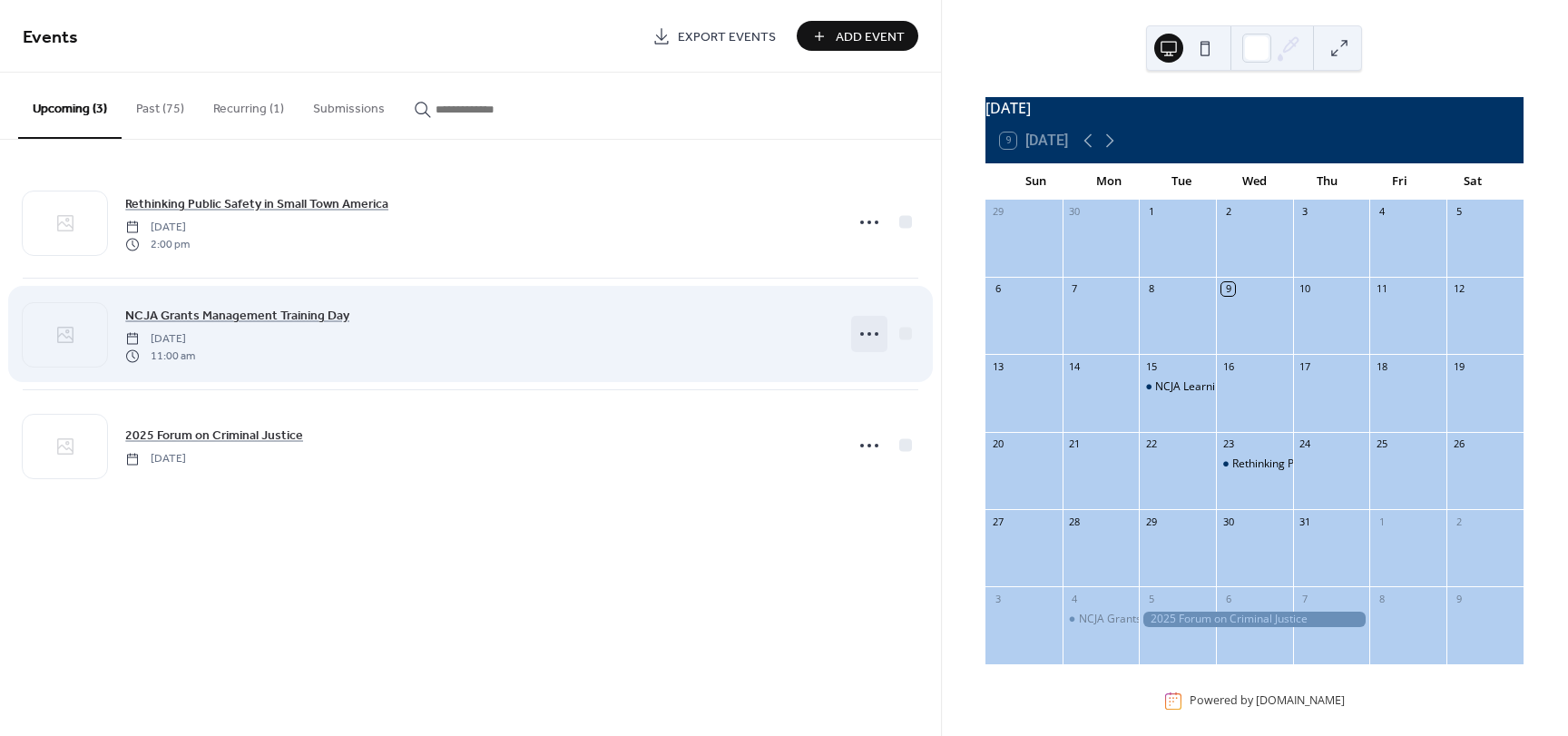 click 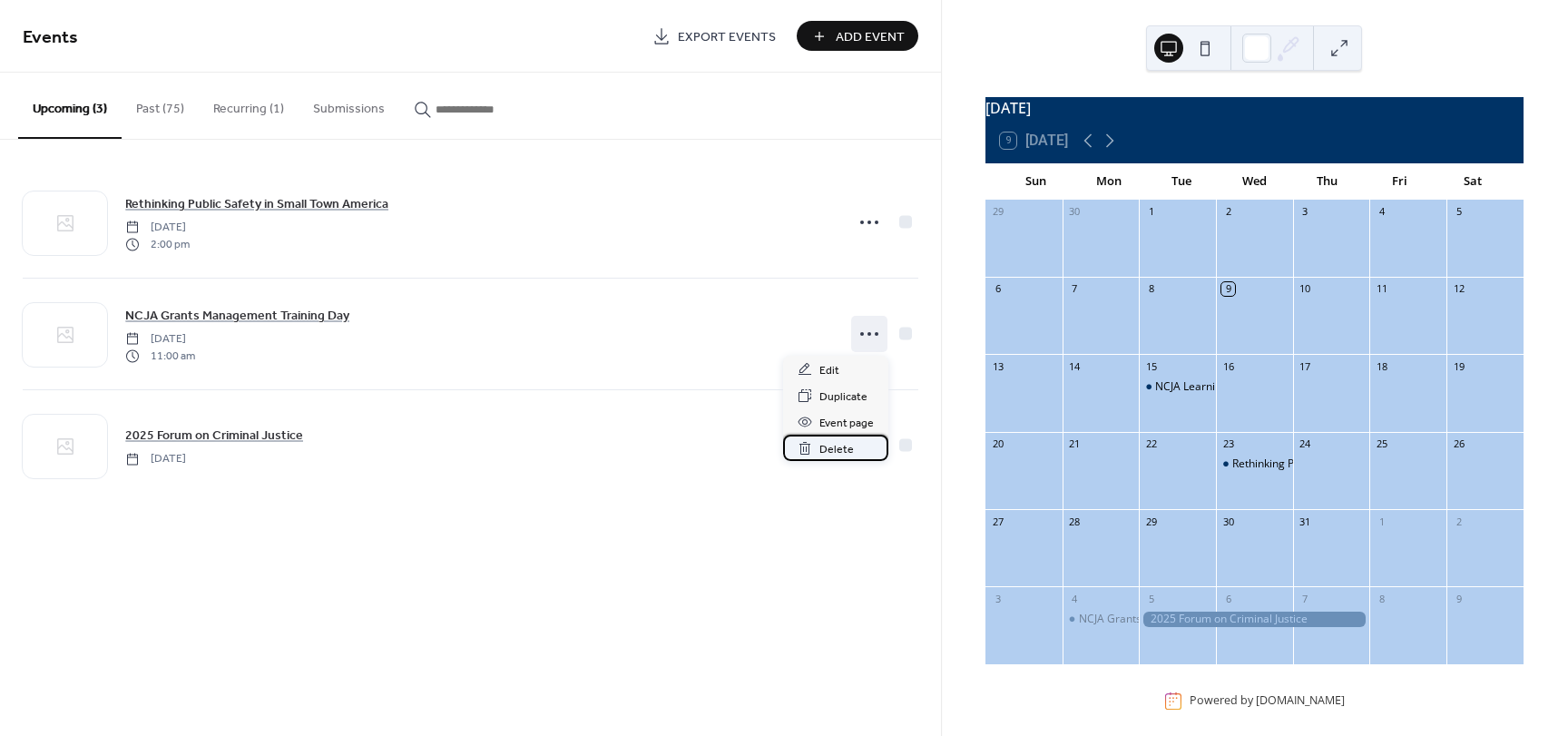 click on "Delete" at bounding box center [837, 449] 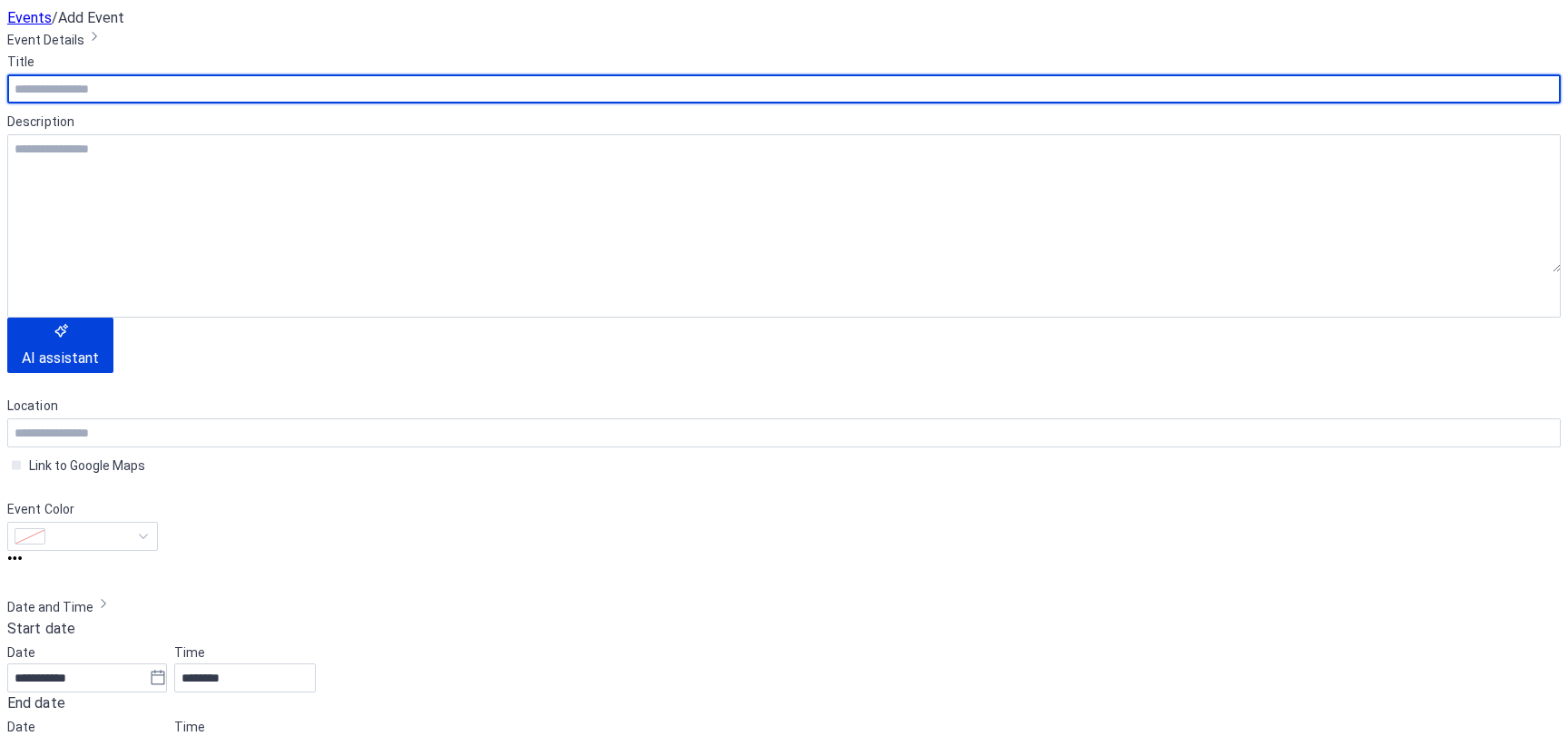 scroll, scrollTop: 0, scrollLeft: 0, axis: both 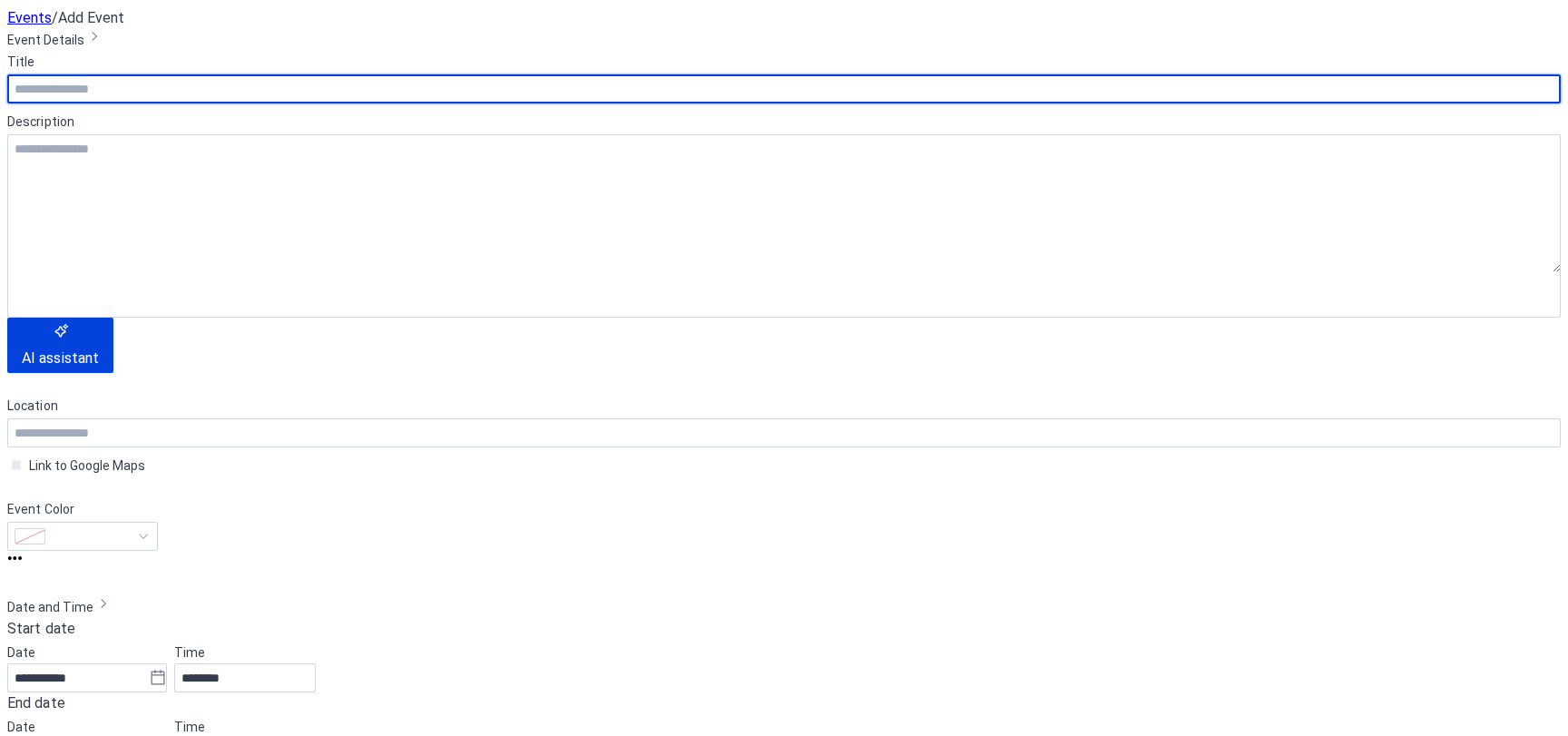 click at bounding box center (784, 89) 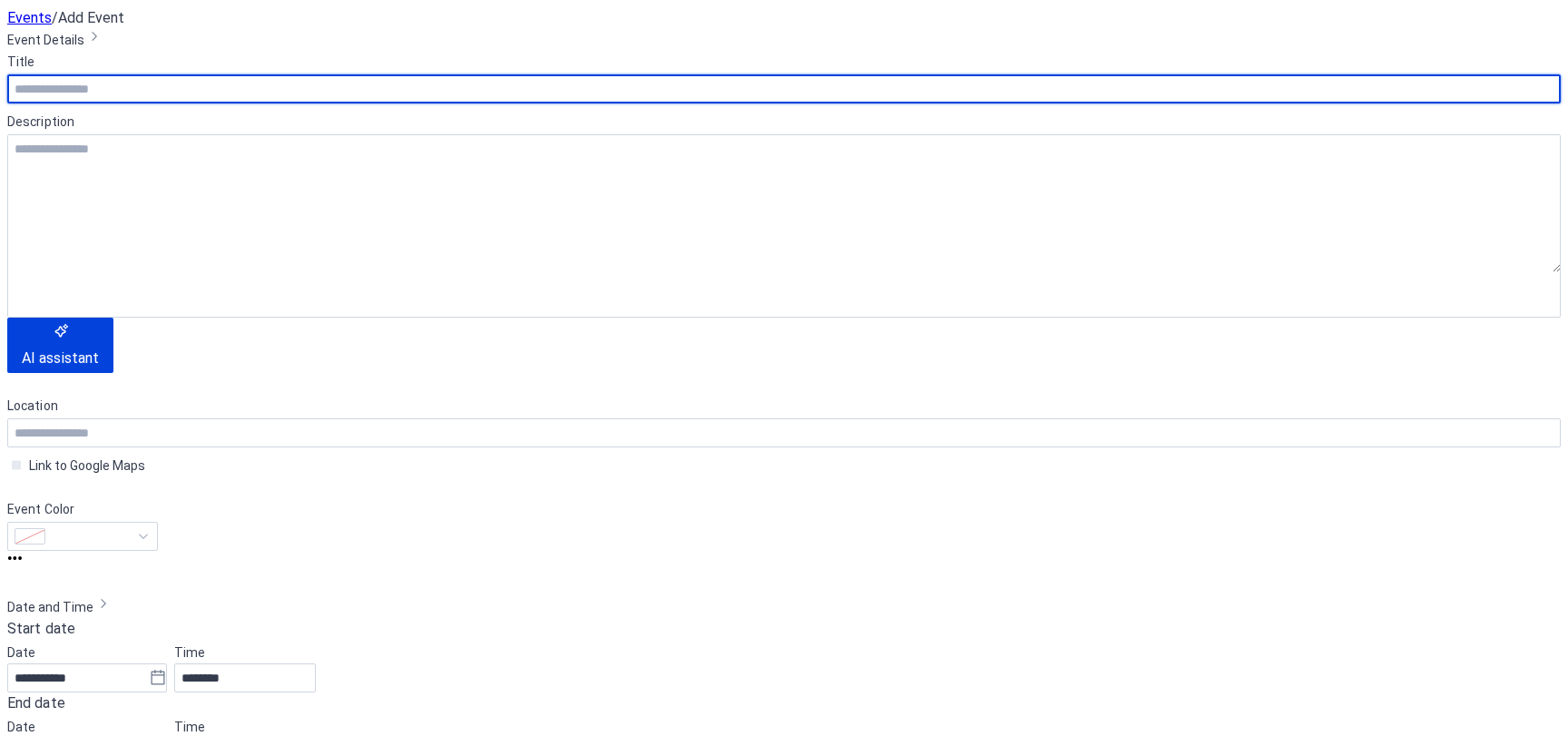 paste on "**********" 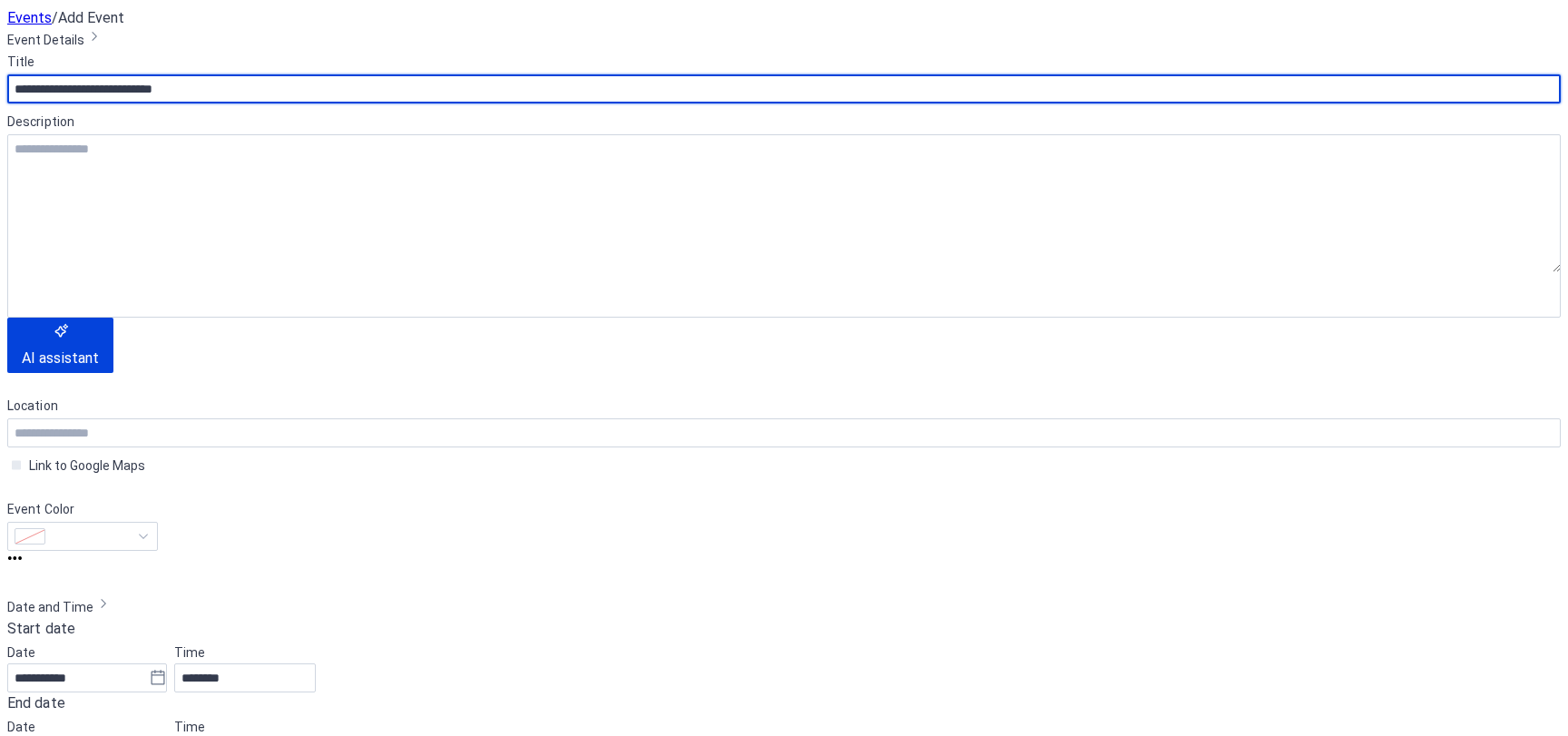 type on "**********" 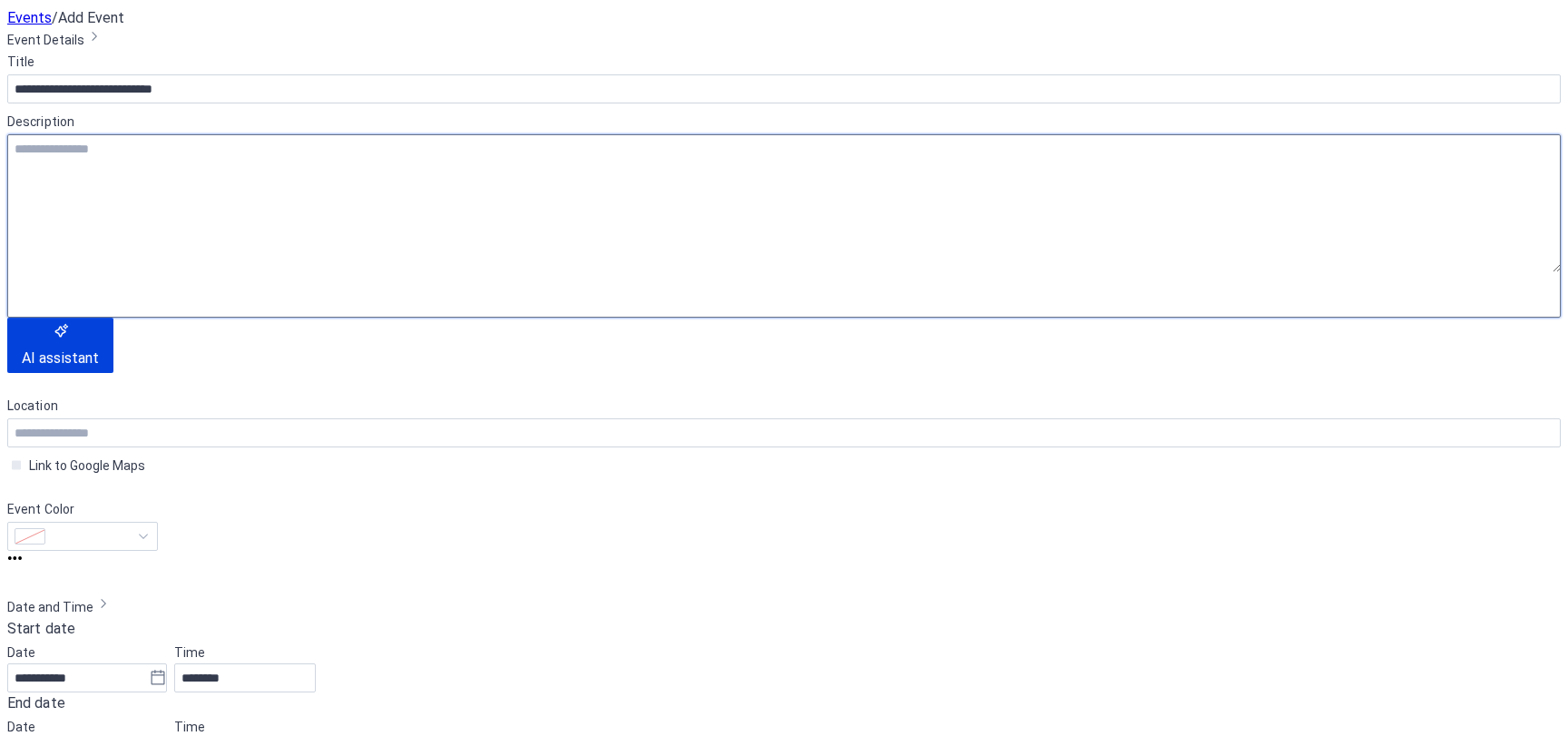 click at bounding box center (784, 203) 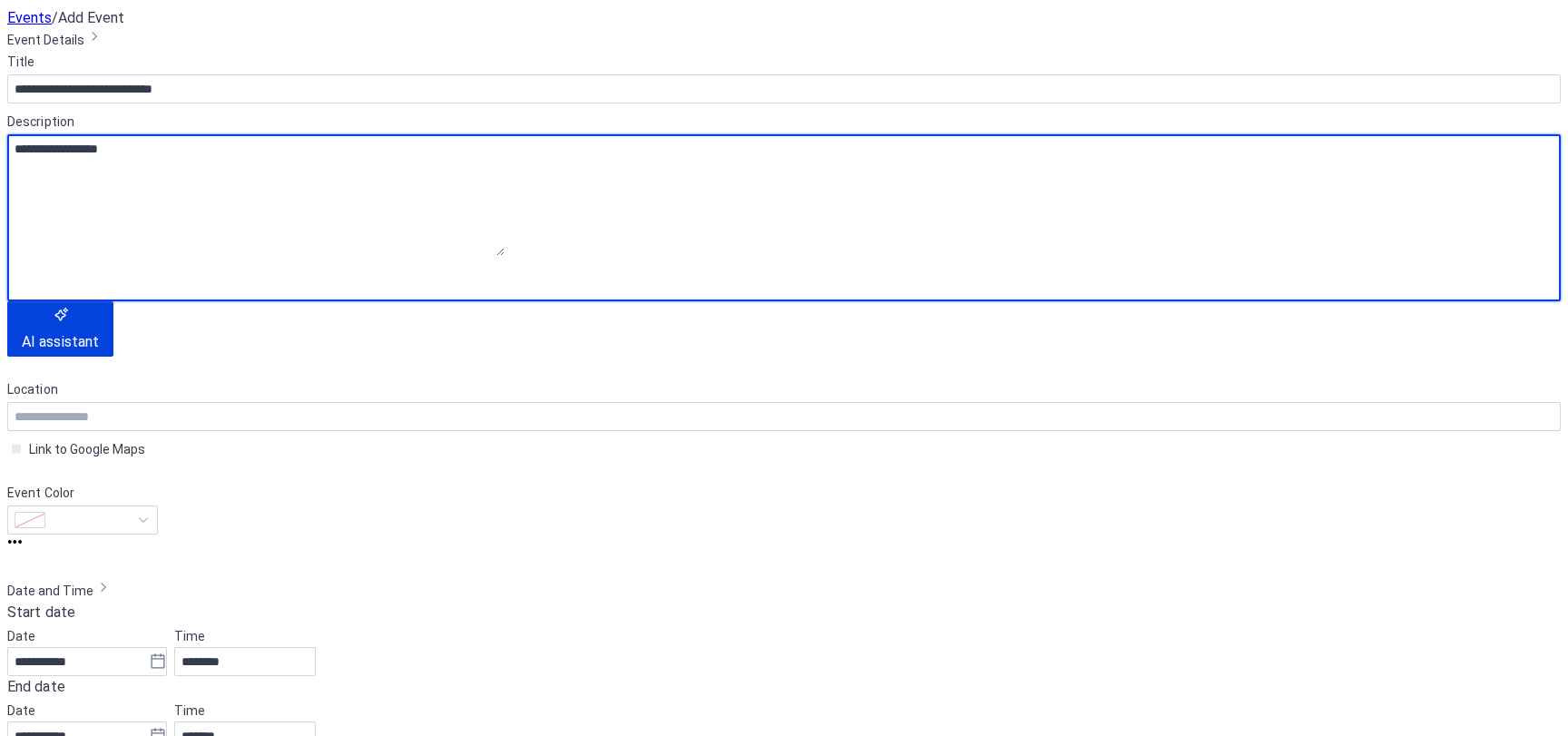 paste on "**********" 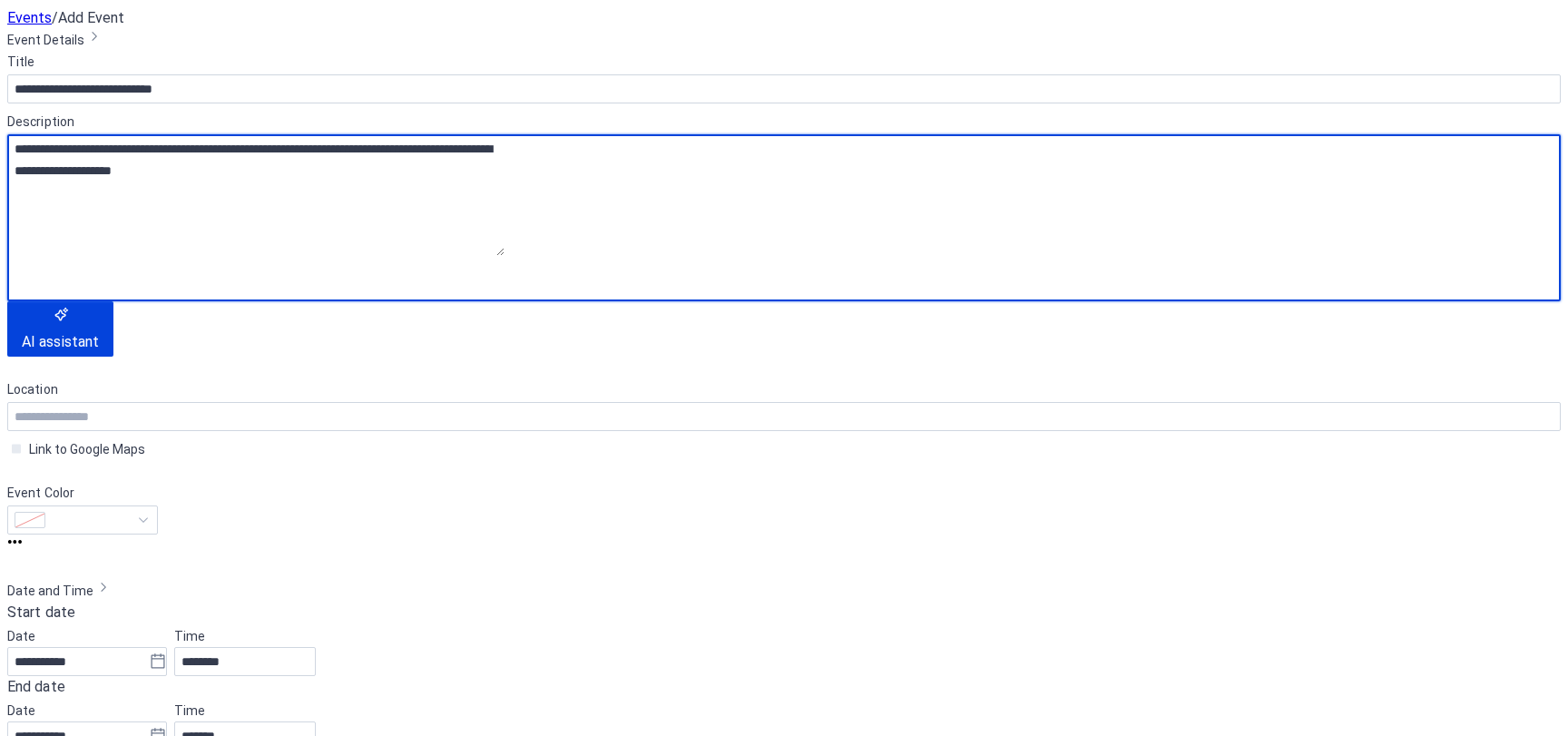 type on "**********" 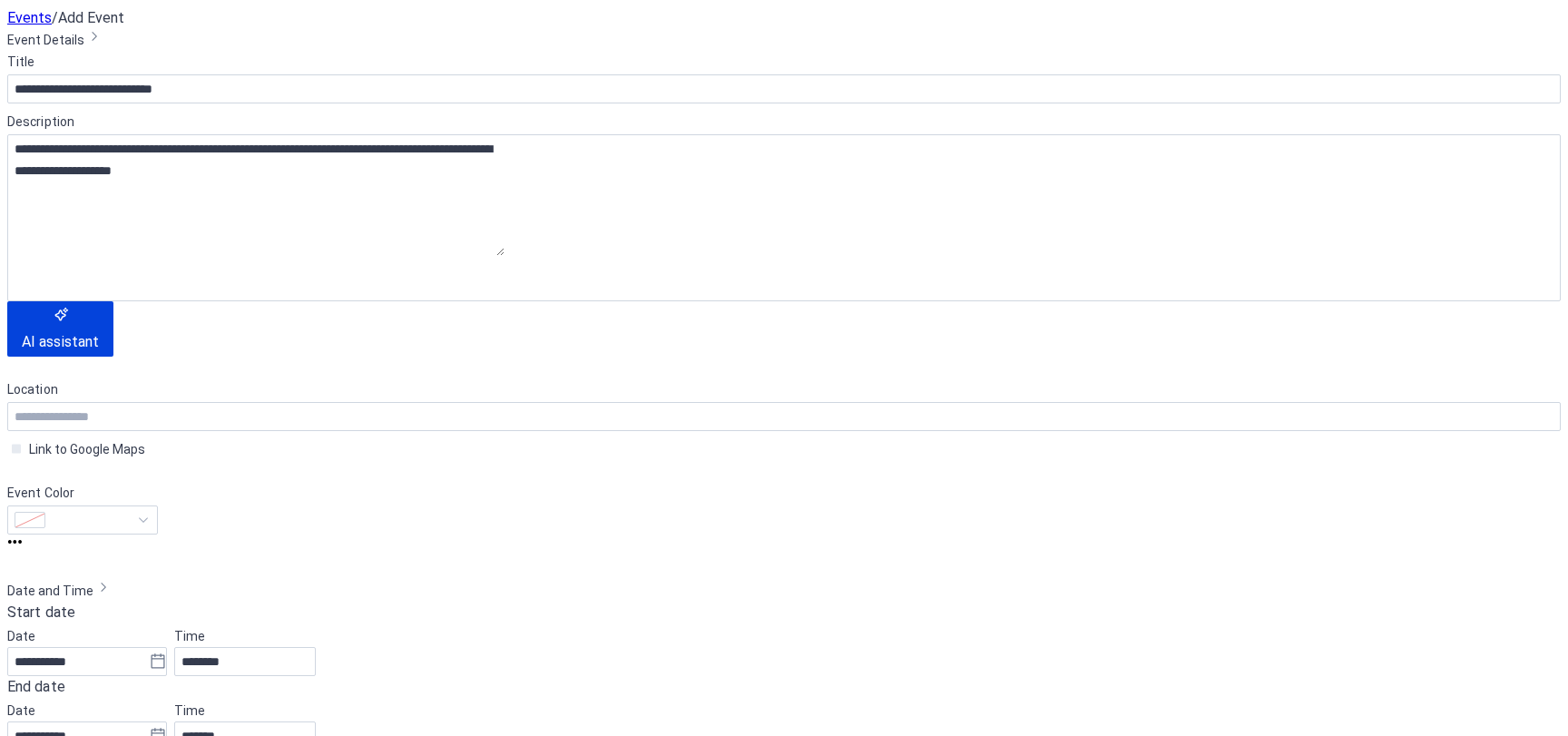 scroll, scrollTop: 182, scrollLeft: 0, axis: vertical 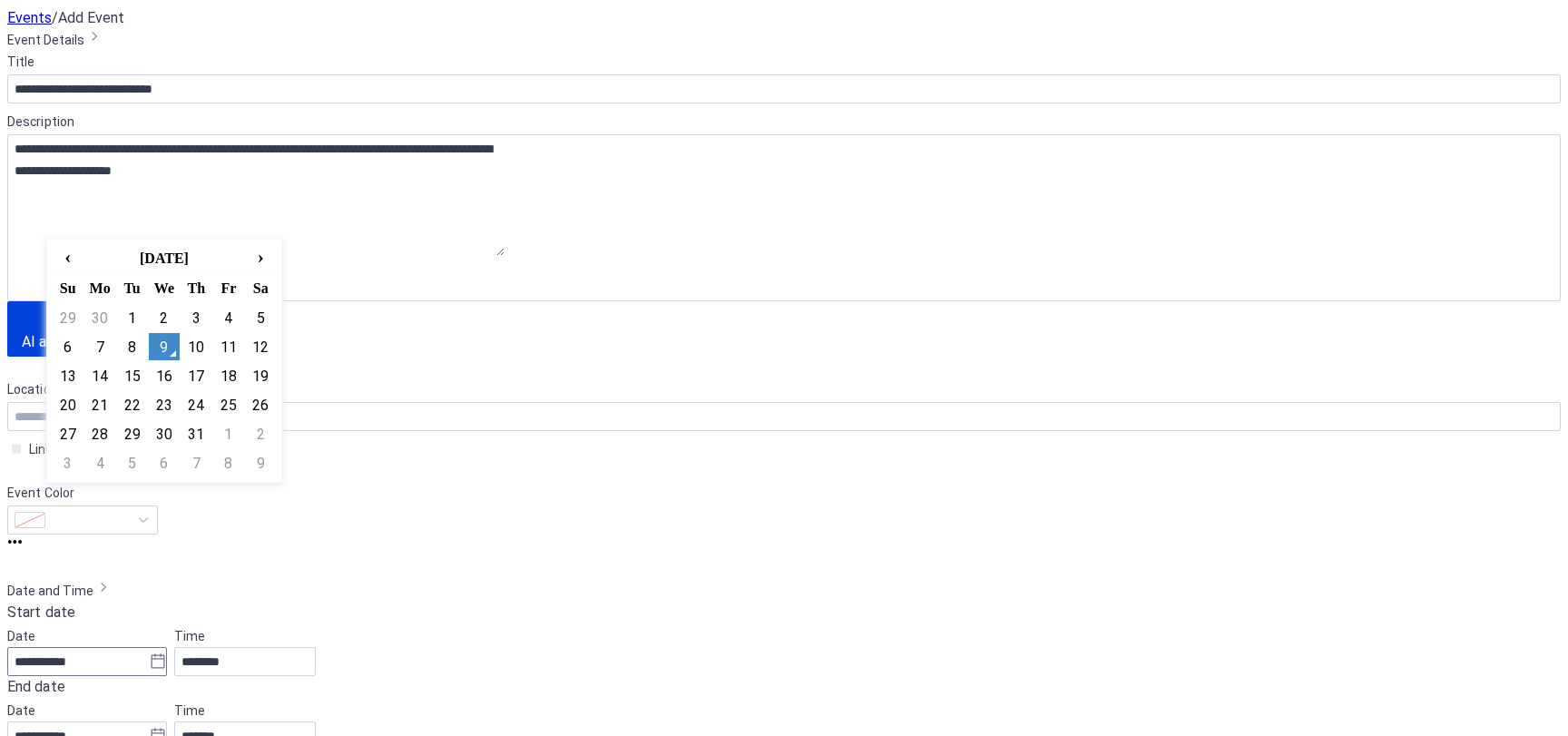 click 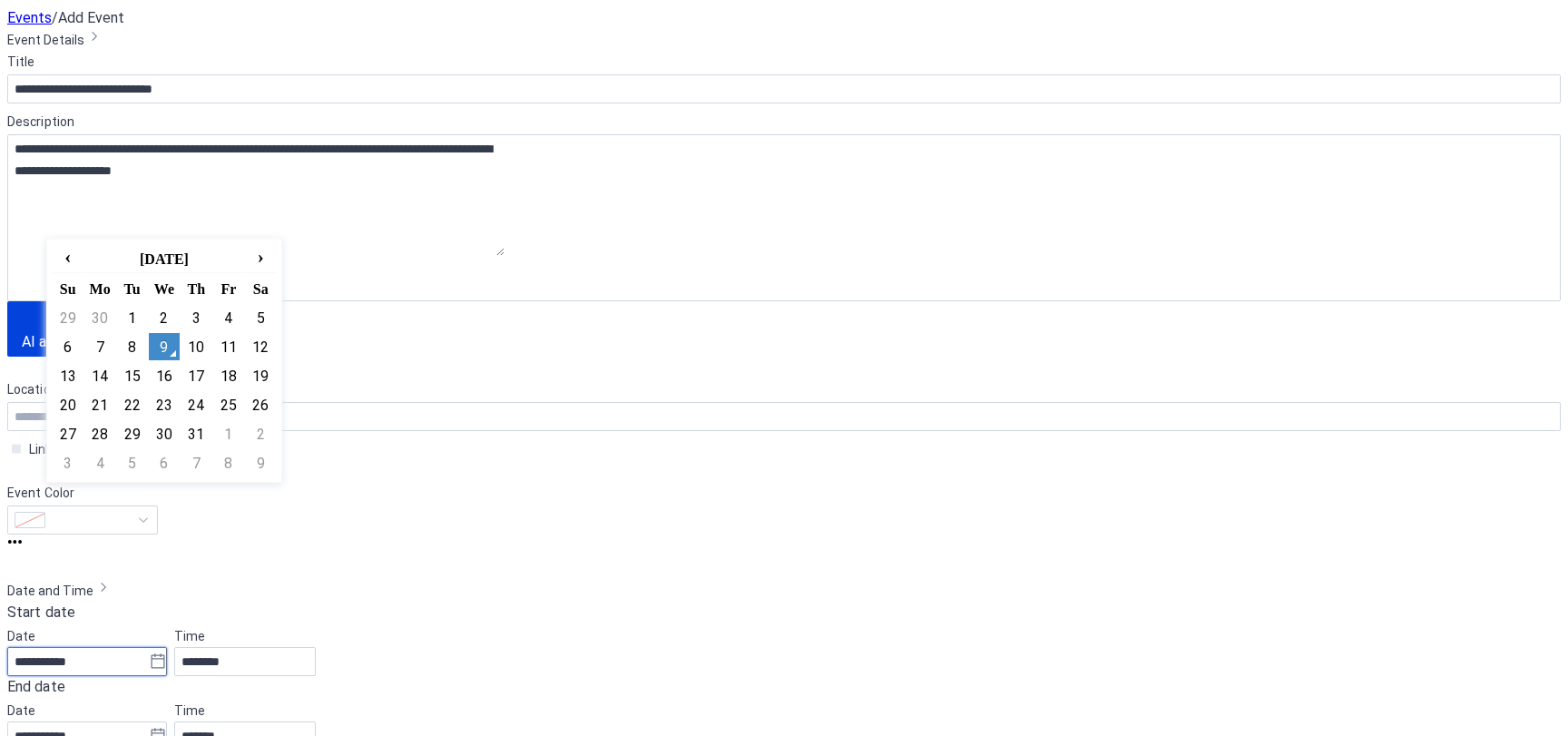 click on "**********" at bounding box center (78, 662) 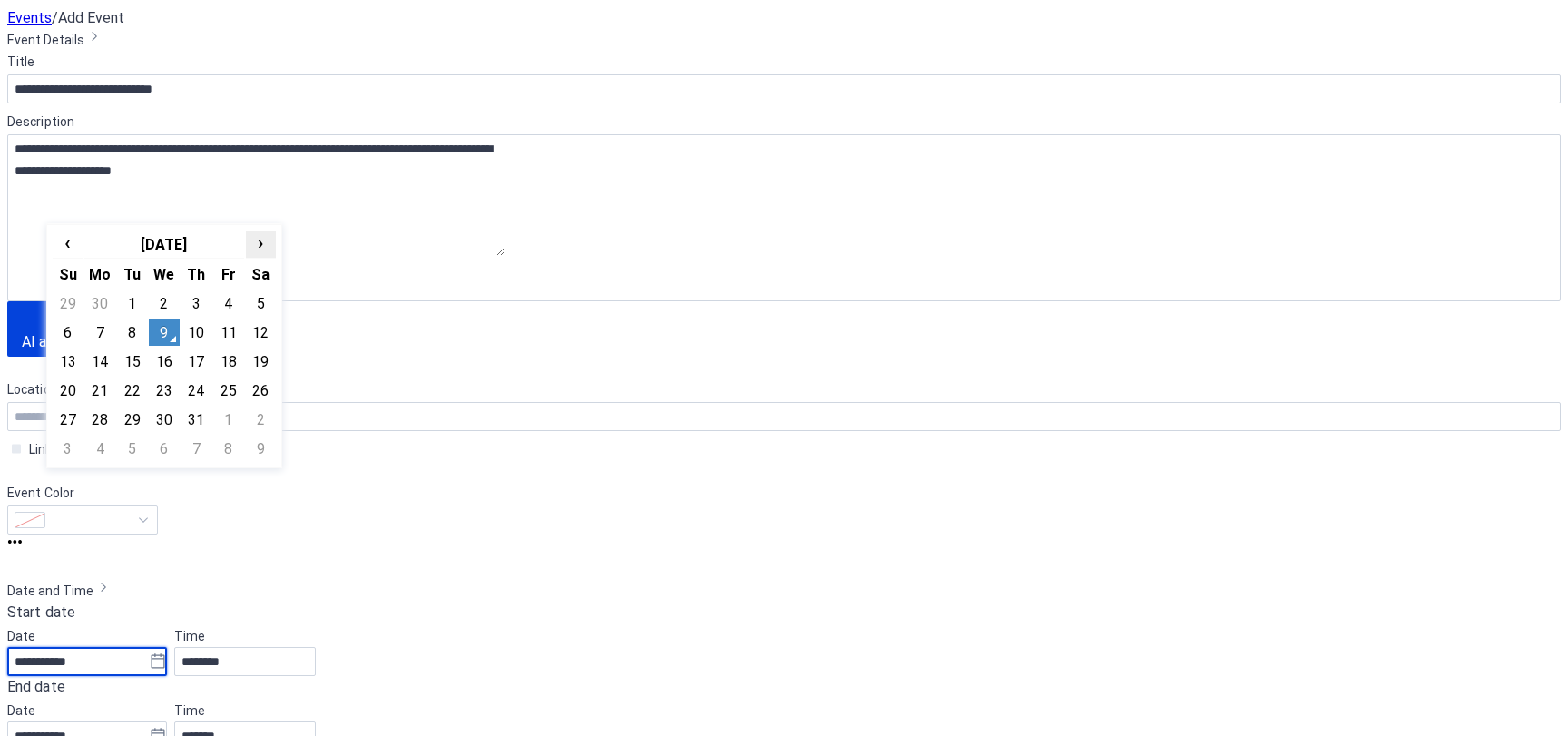 click on "›" at bounding box center [260, 242] 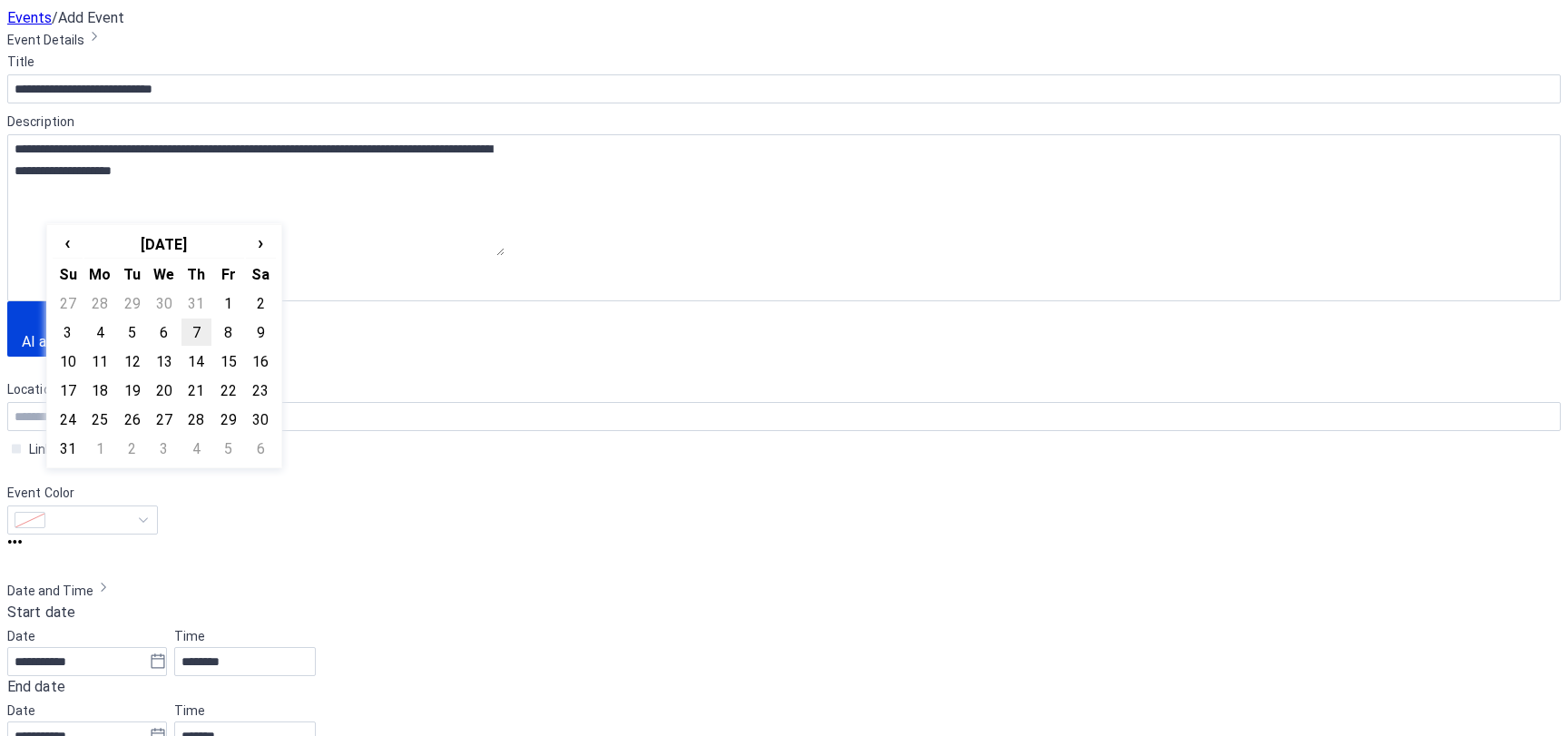 click on "7" at bounding box center (191, 325) 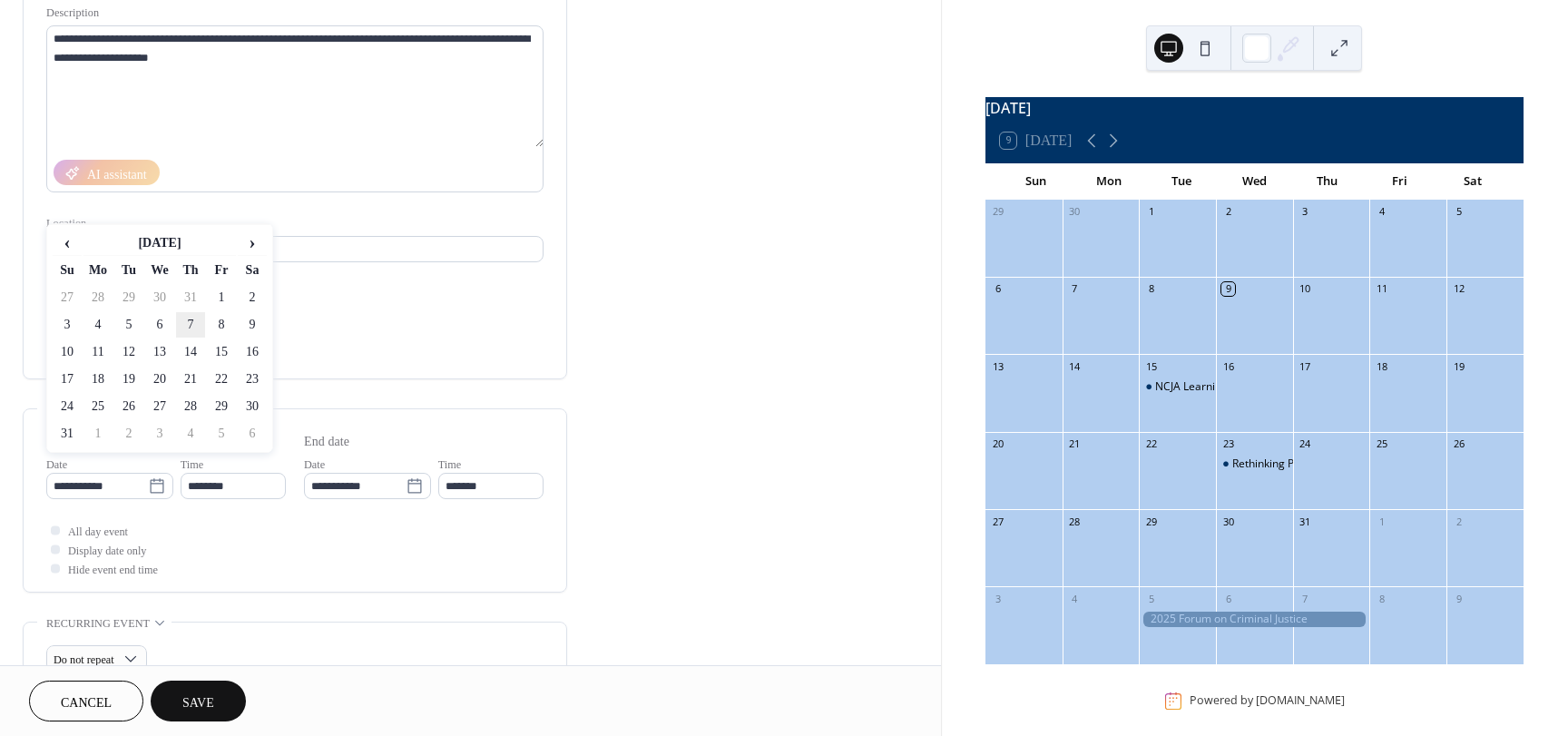 type on "**********" 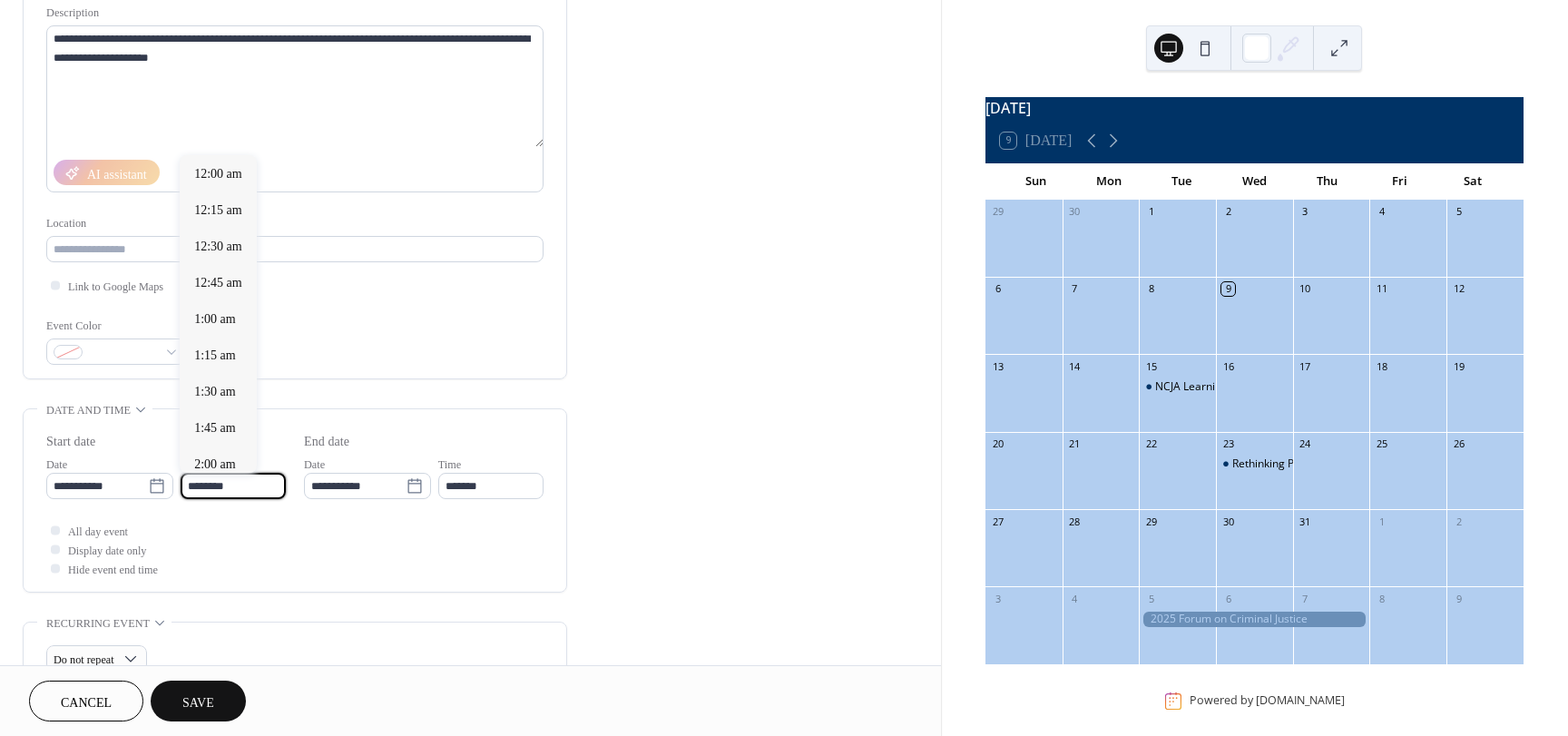 click on "********" at bounding box center (233, 486) 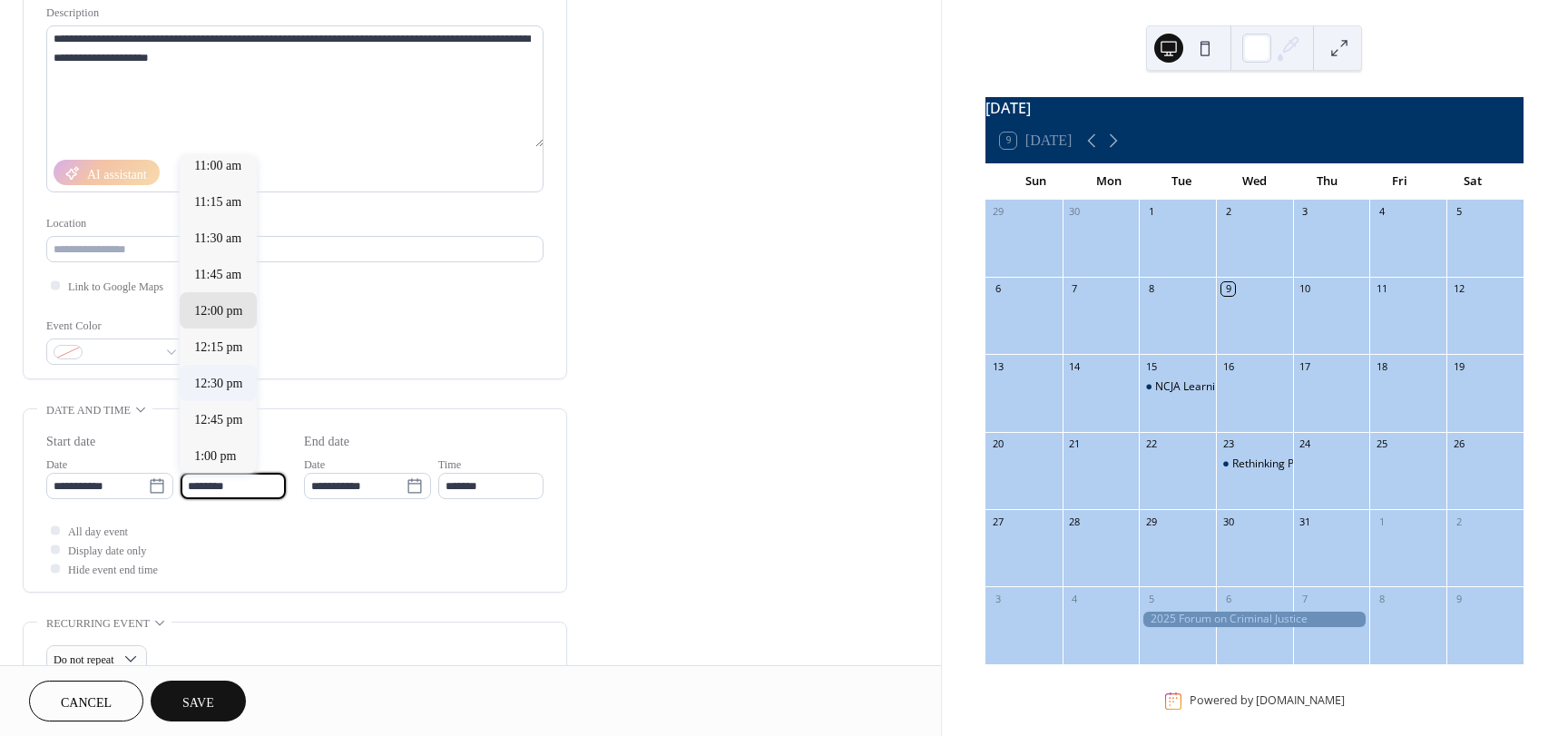 scroll, scrollTop: 1604, scrollLeft: 0, axis: vertical 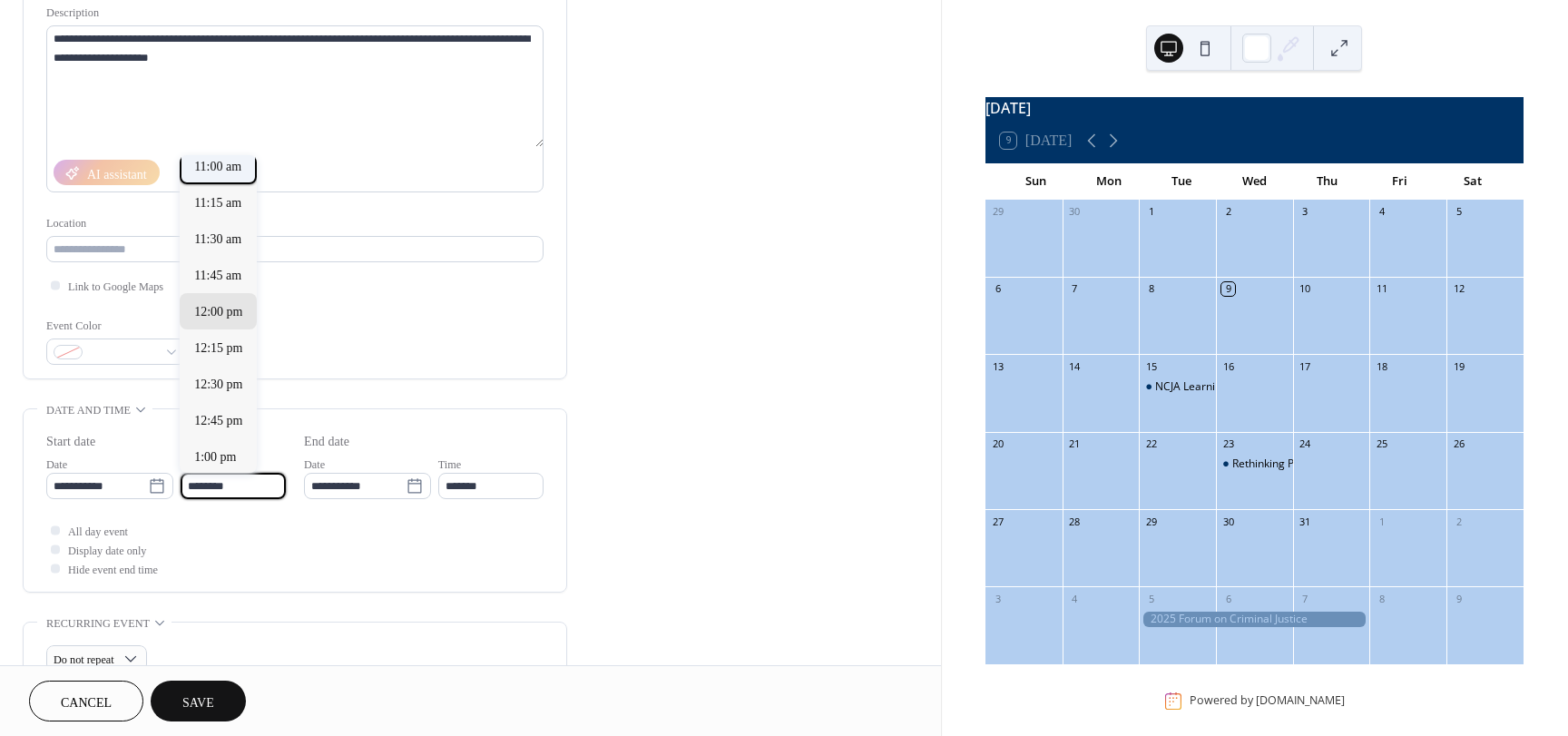 click on "11:00 am" at bounding box center [218, 166] 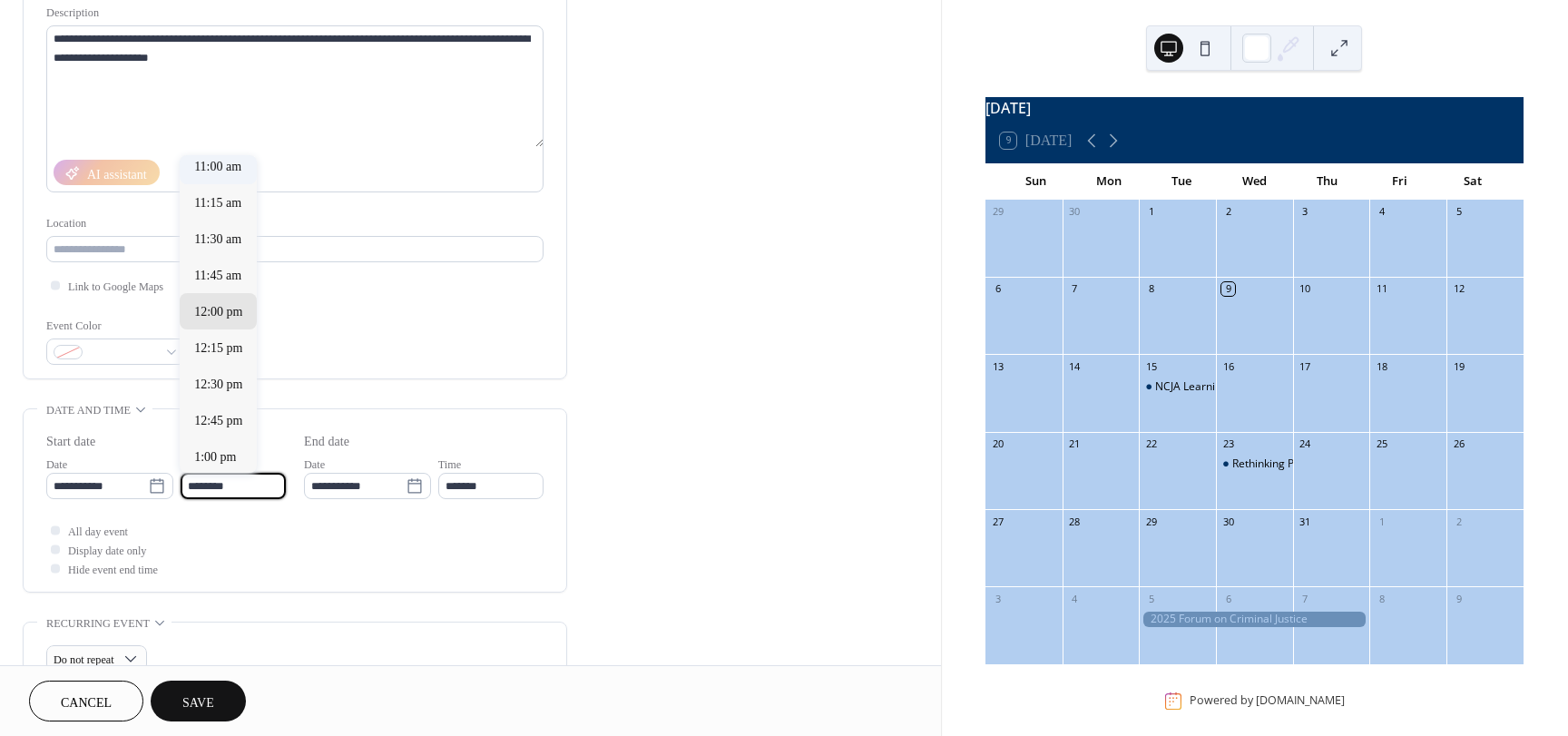 type on "********" 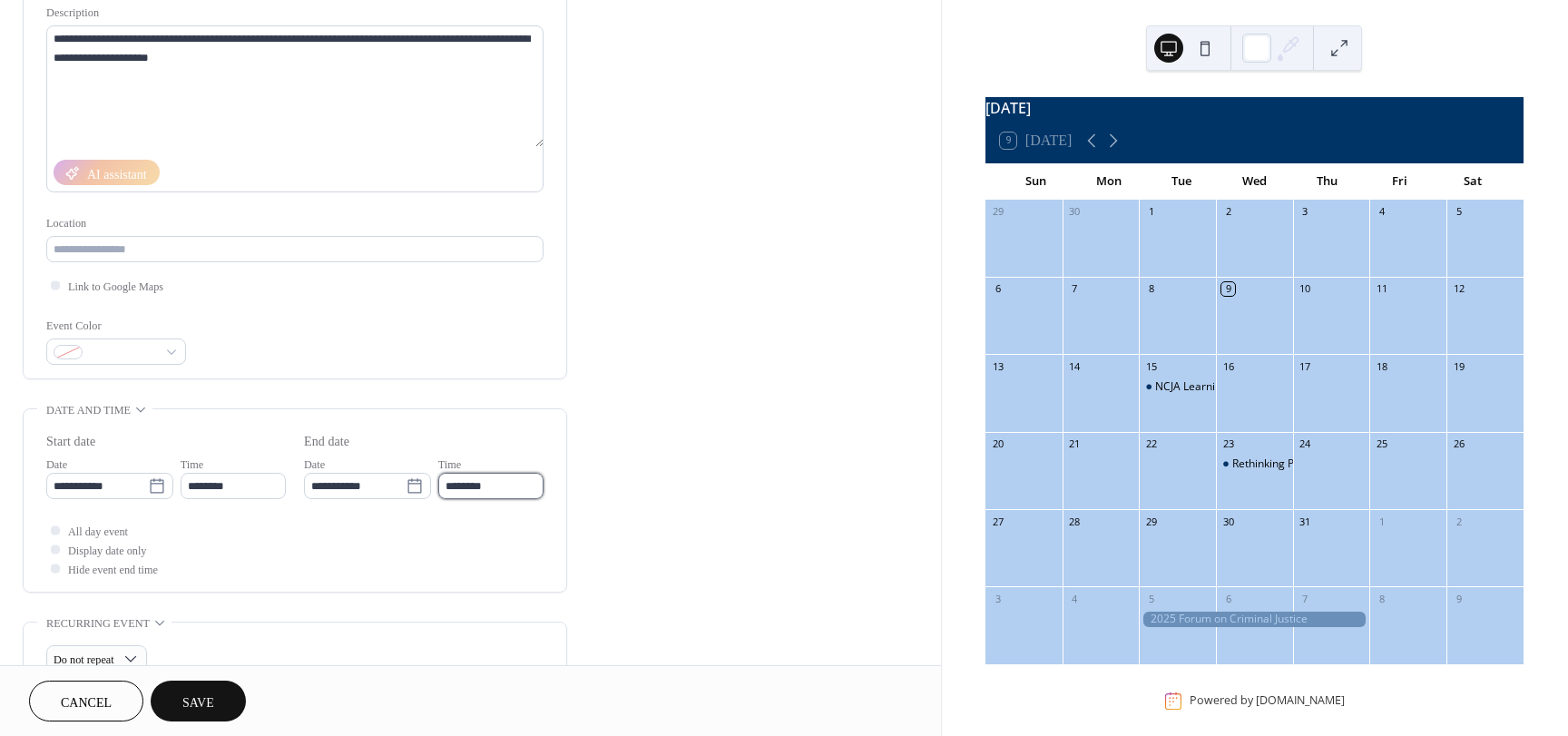 click on "********" at bounding box center (491, 486) 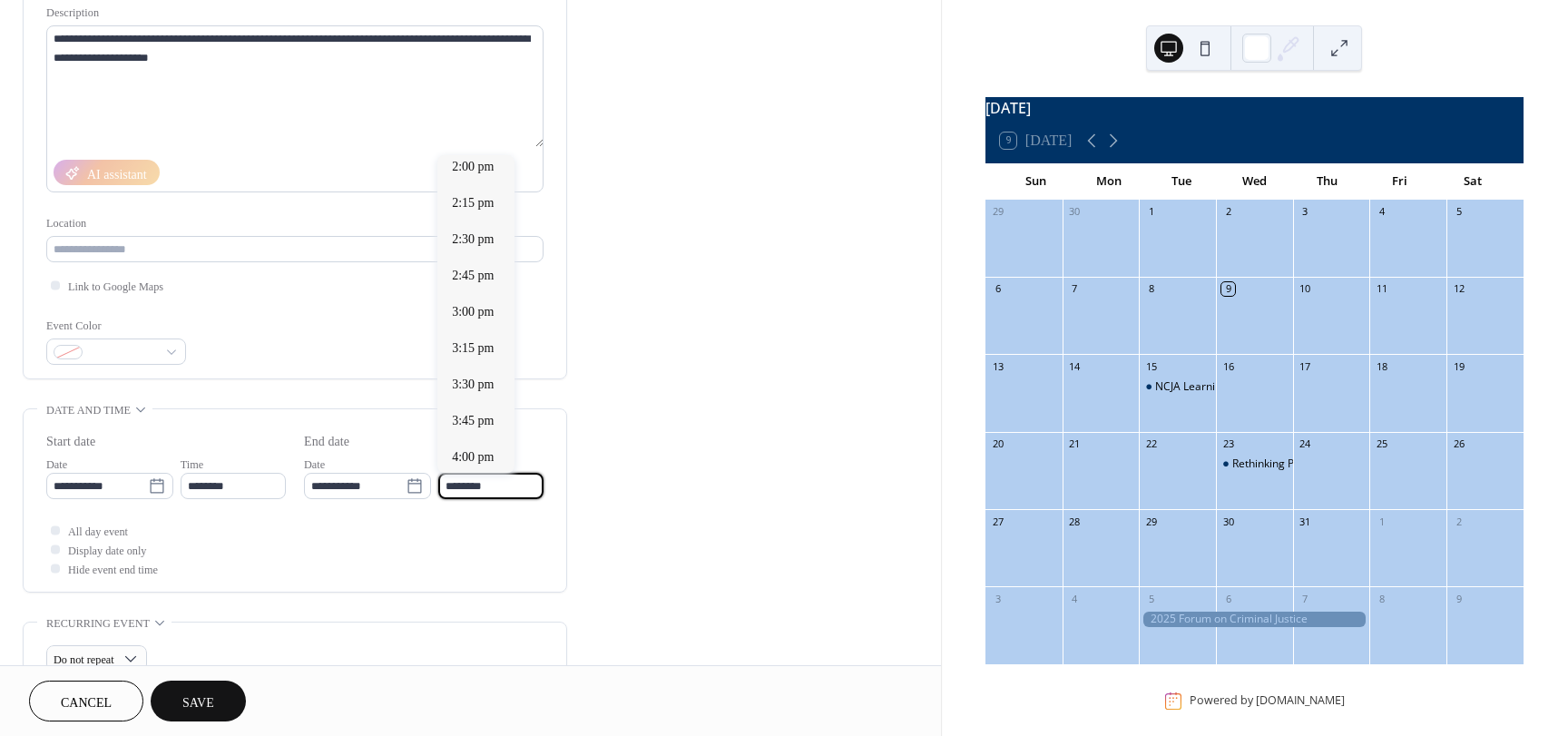 scroll, scrollTop: 454, scrollLeft: 0, axis: vertical 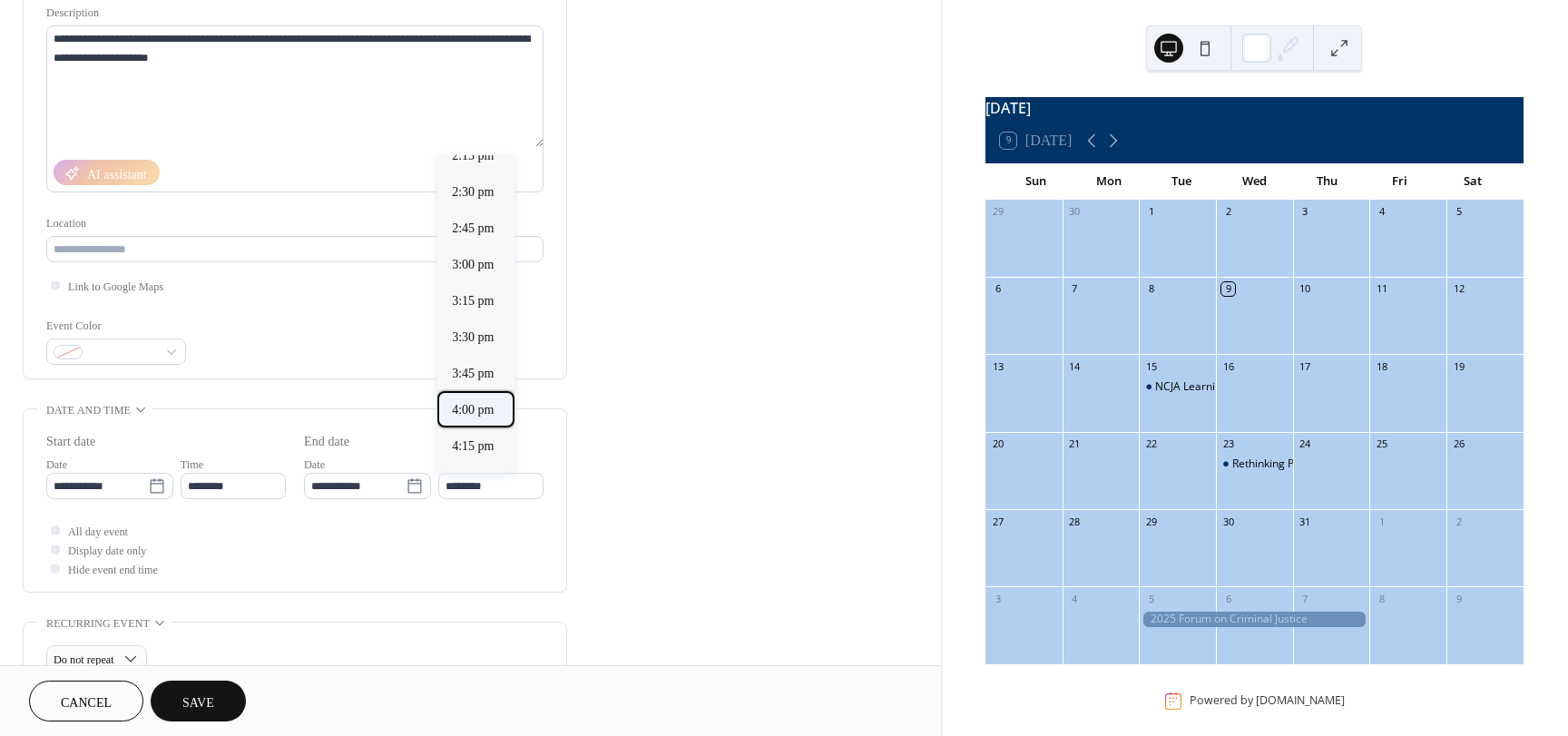 click on "4:00 pm" at bounding box center (473, 409) 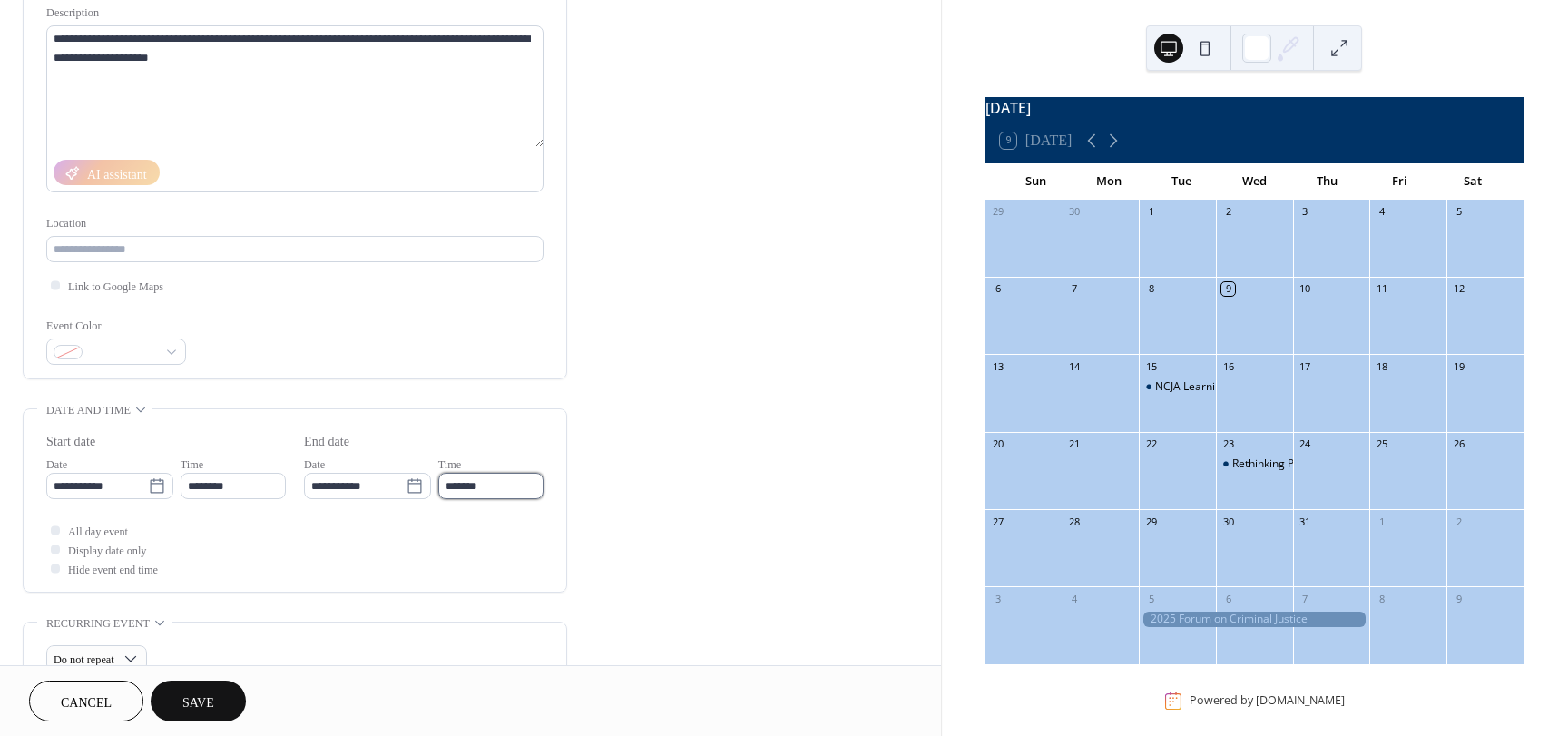 click on "*******" at bounding box center [491, 486] 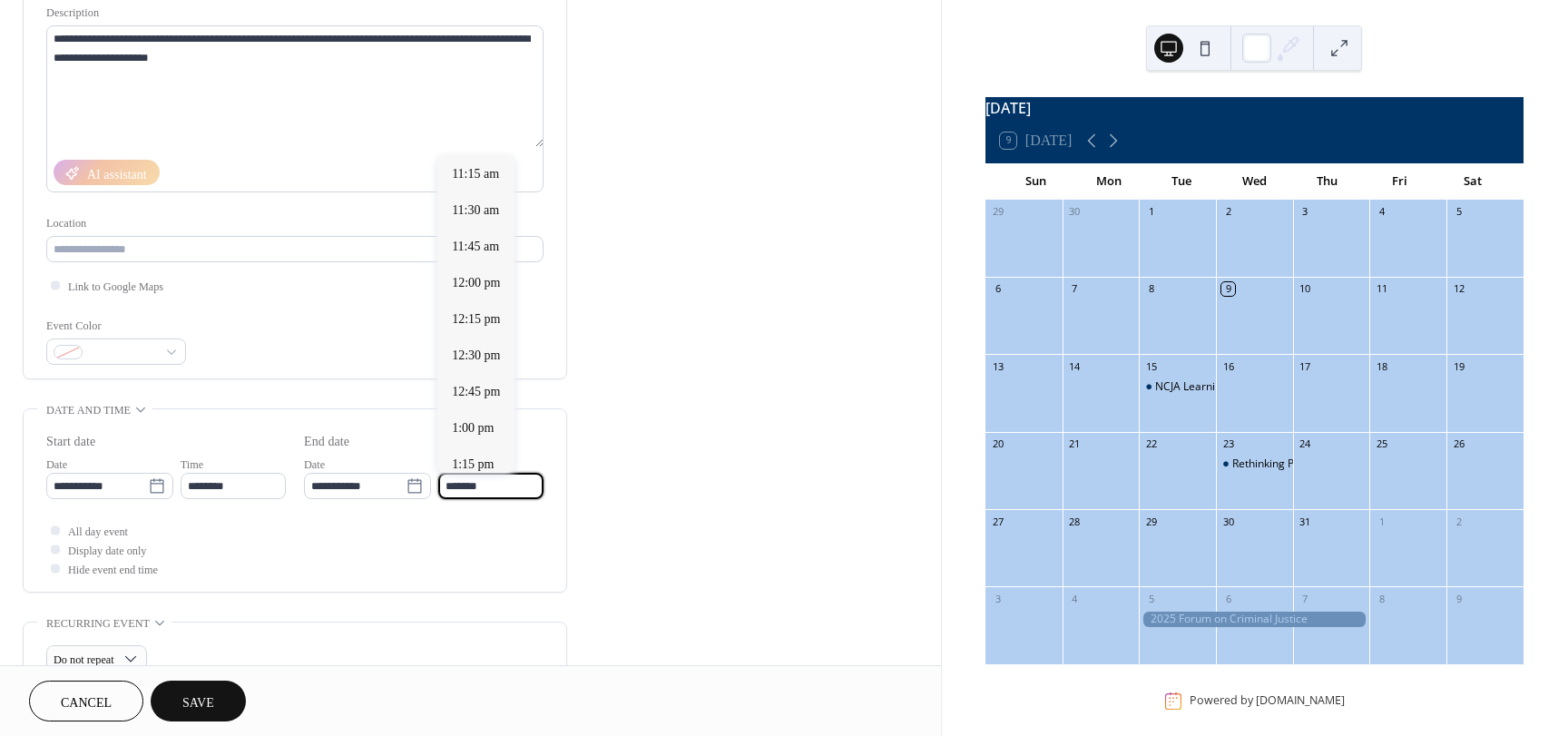 scroll, scrollTop: 707, scrollLeft: 0, axis: vertical 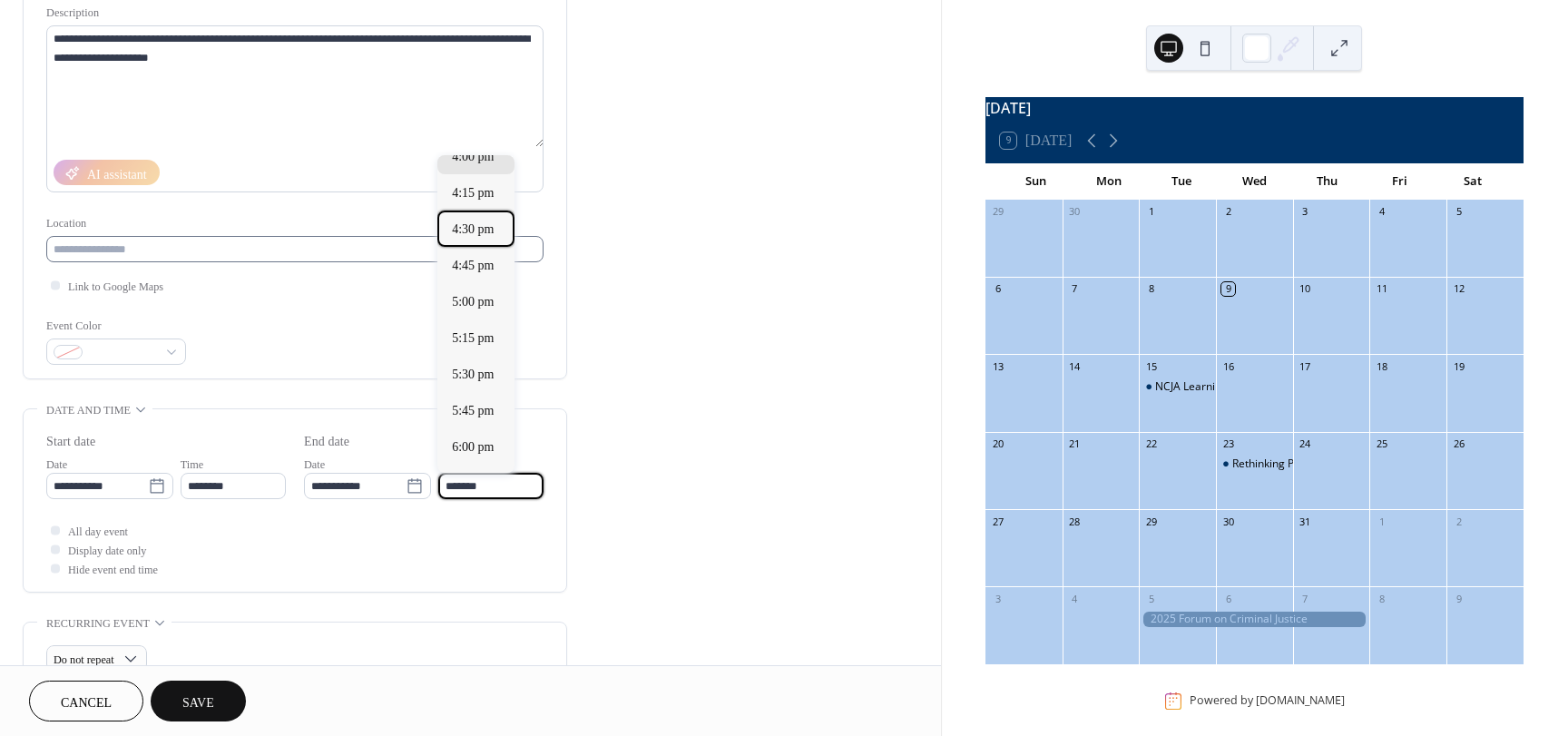 click on "4:30 pm" at bounding box center [475, 229] 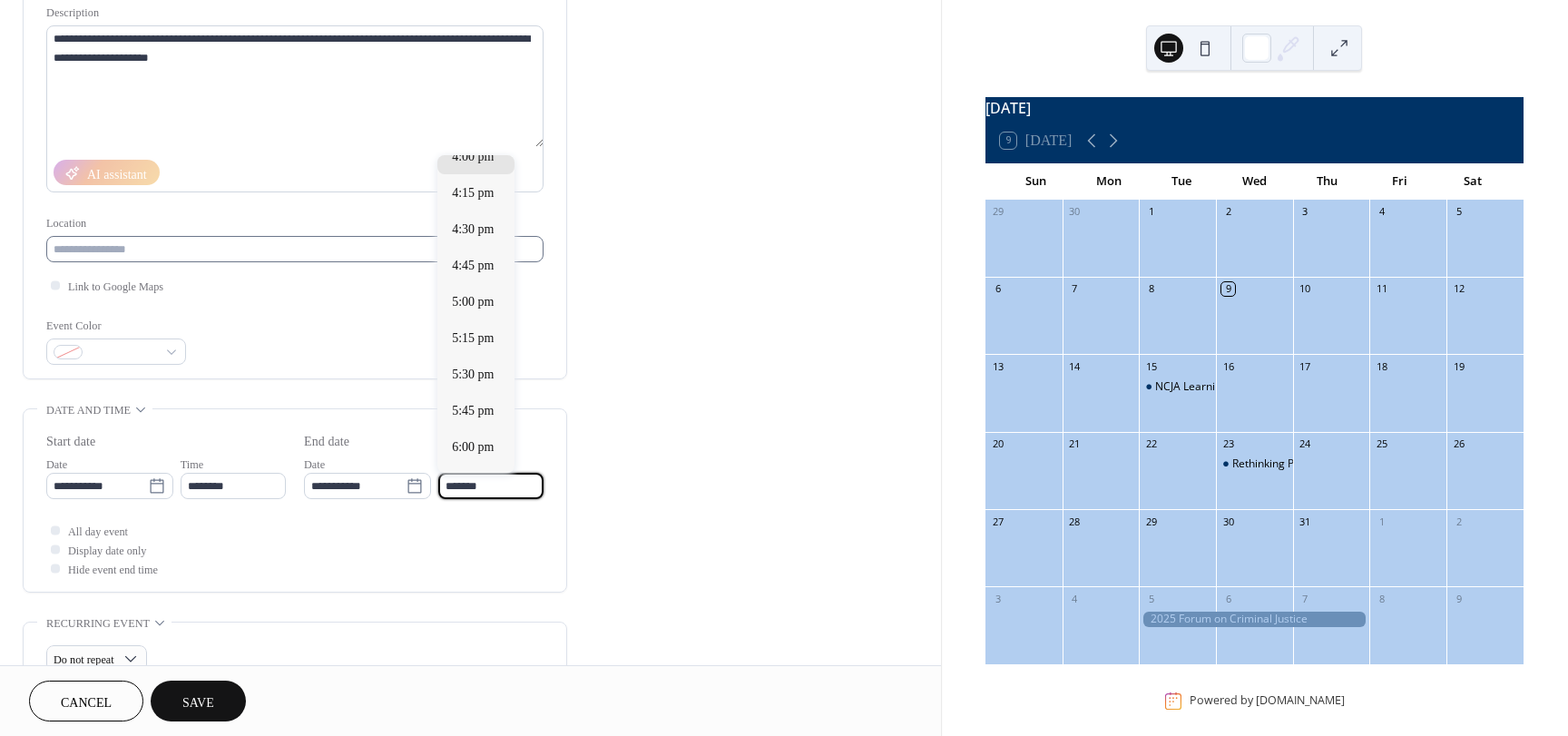 type on "*******" 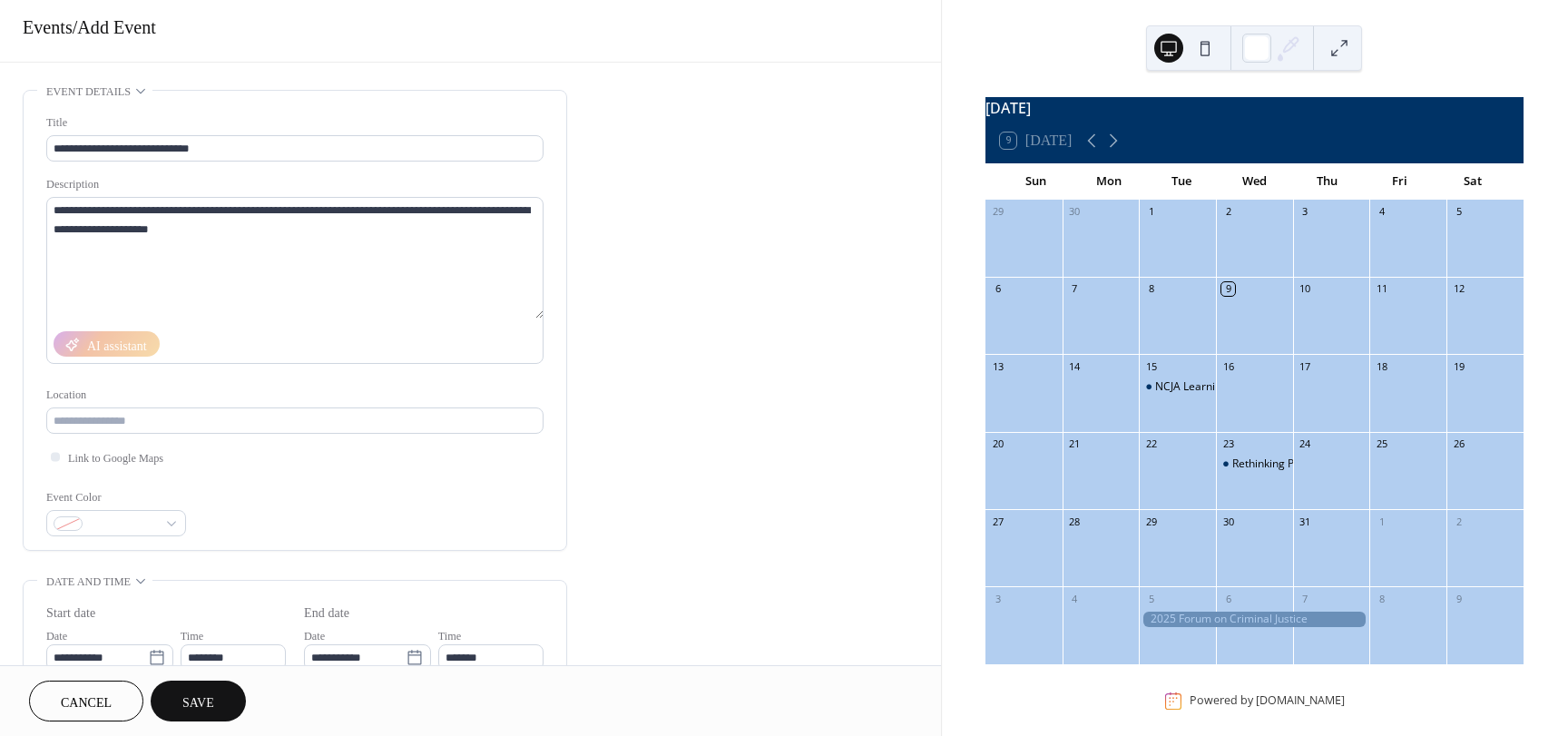 scroll, scrollTop: 0, scrollLeft: 0, axis: both 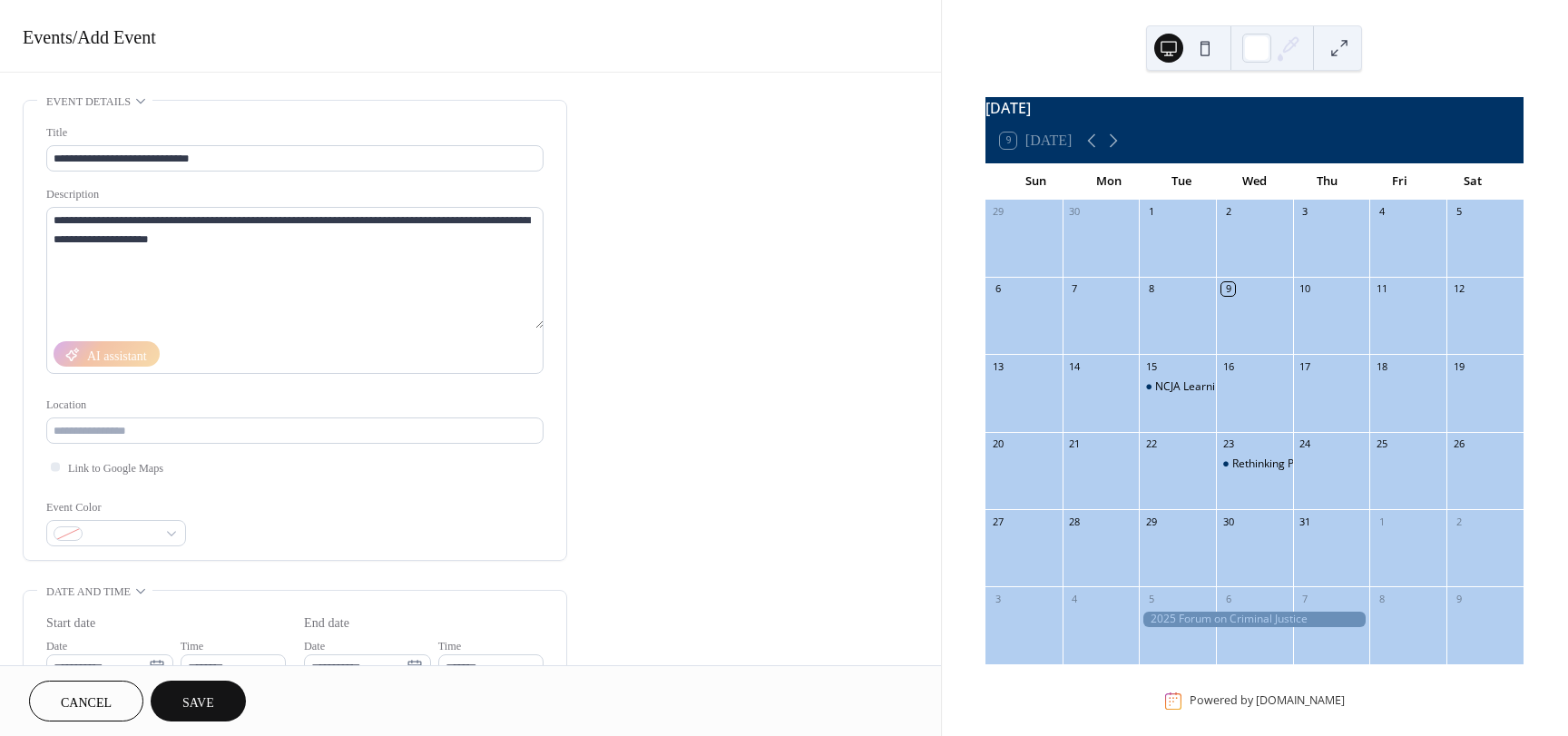 click on "Save" at bounding box center [198, 702] 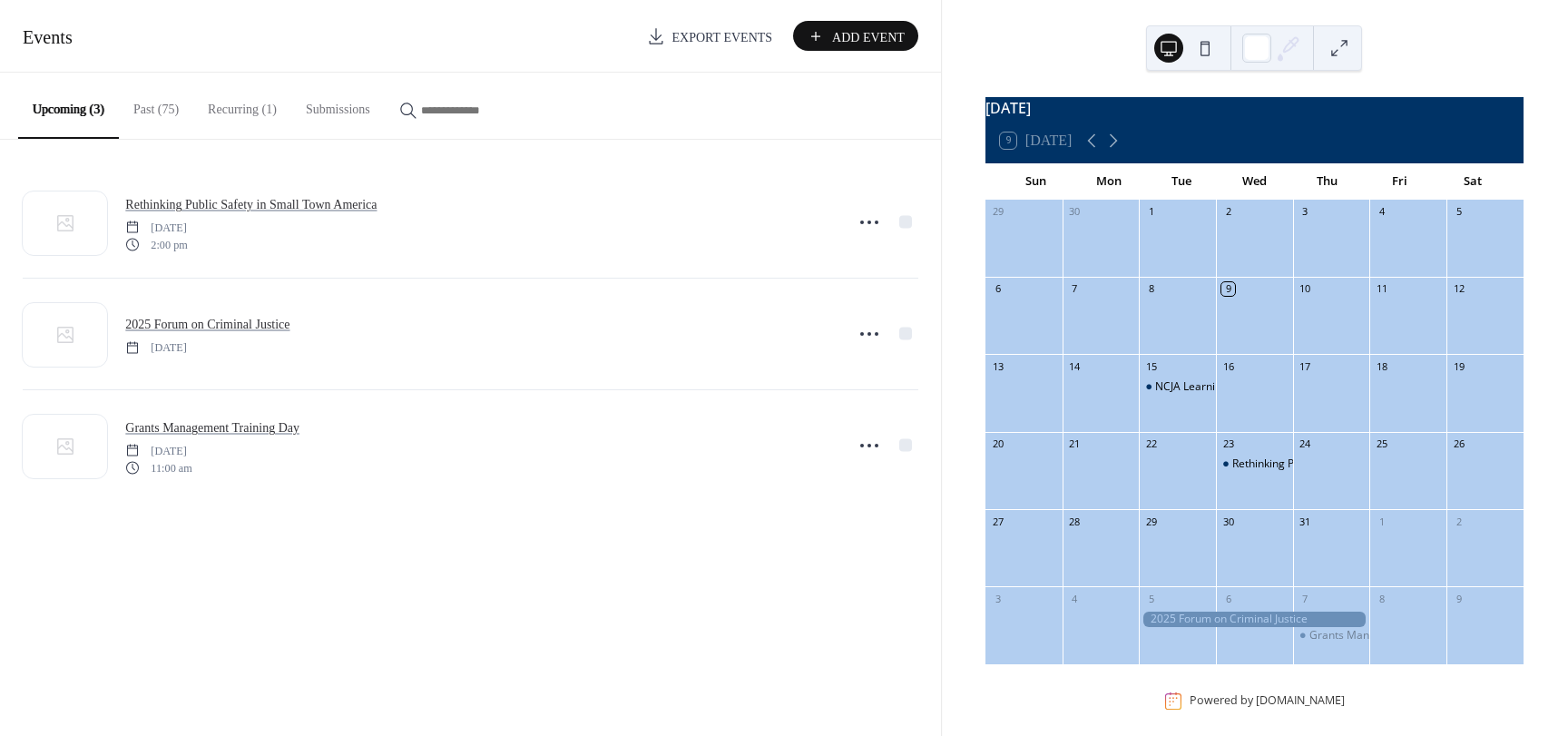 click on "Add Event" at bounding box center [868, 37] 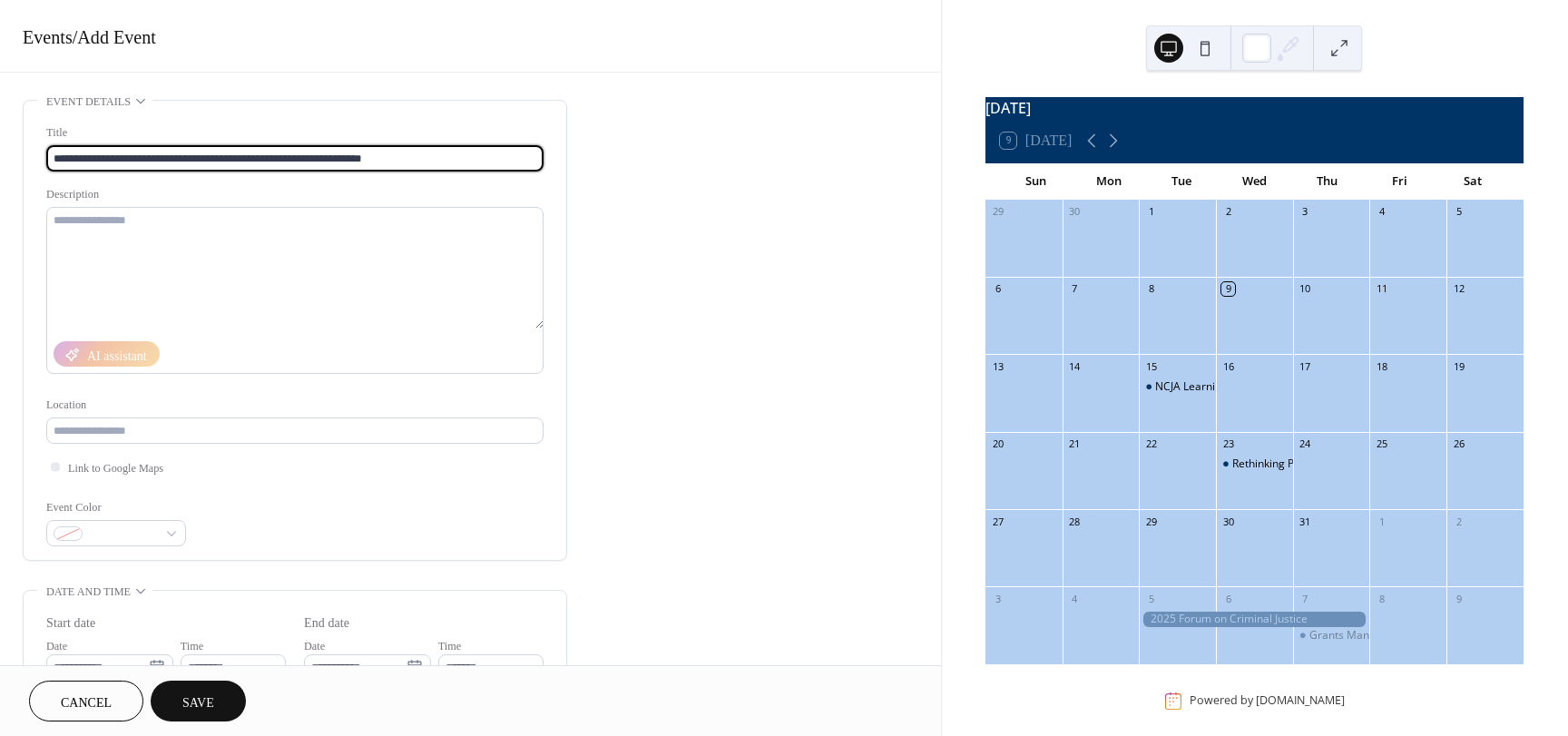 type on "**********" 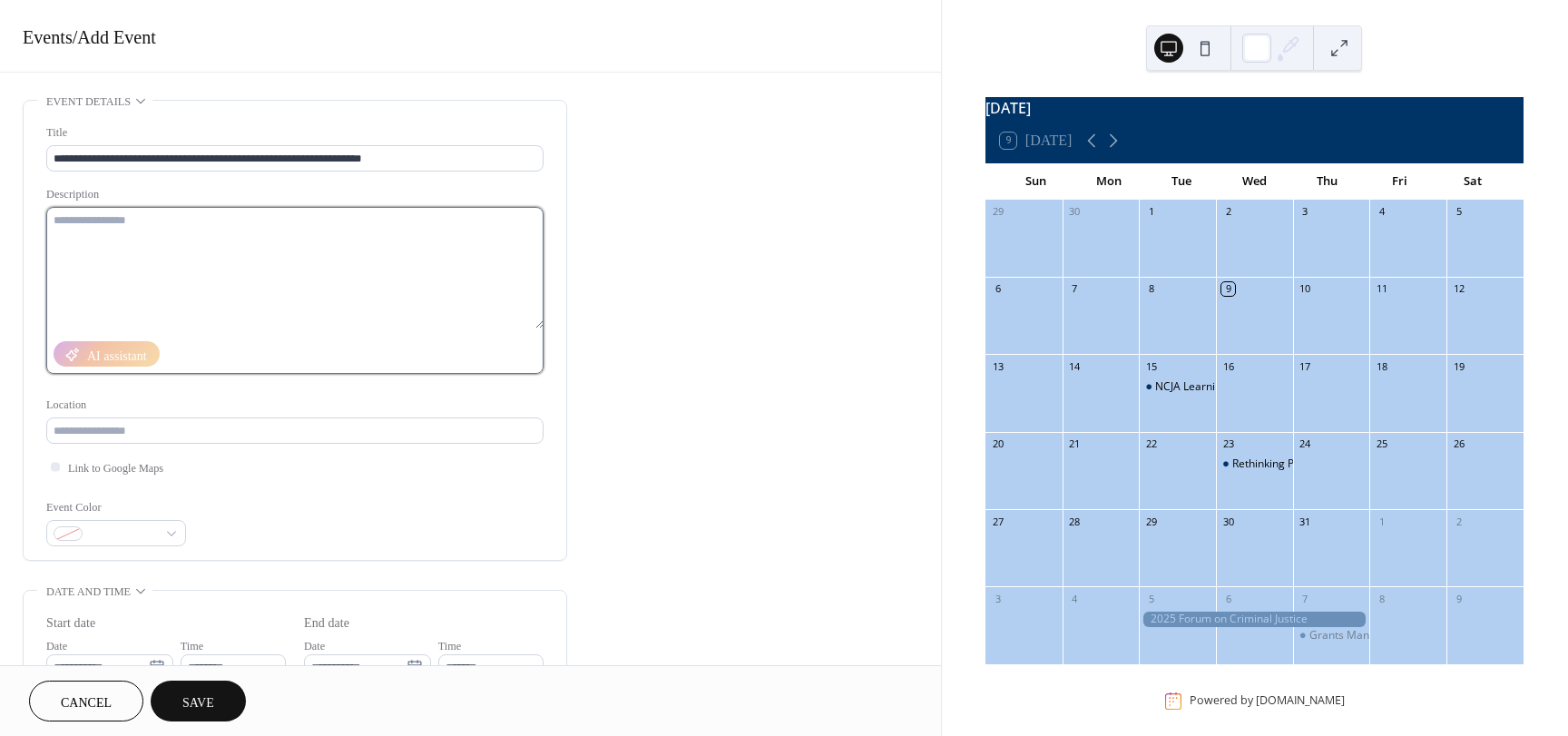 click at bounding box center [295, 268] 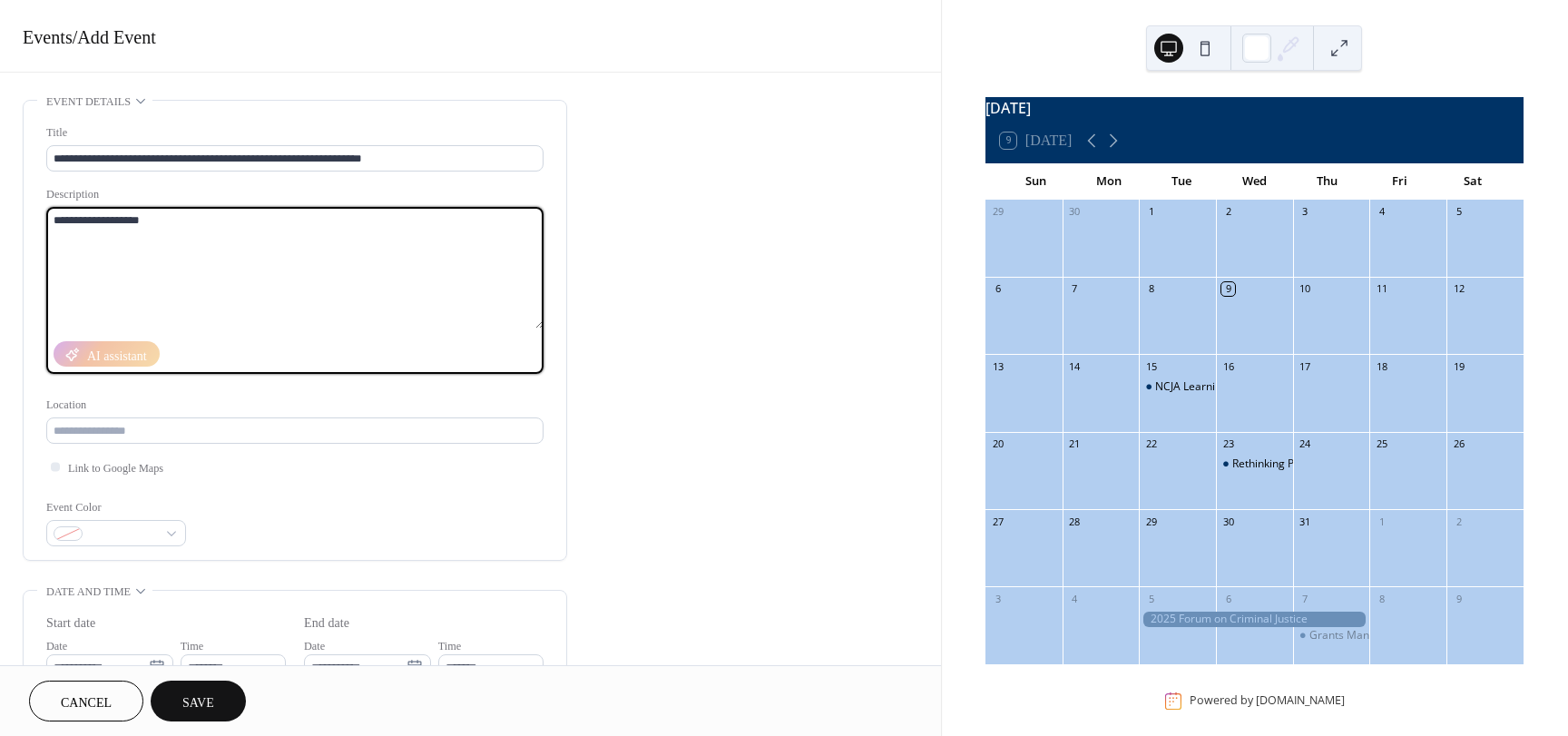 paste on "**********" 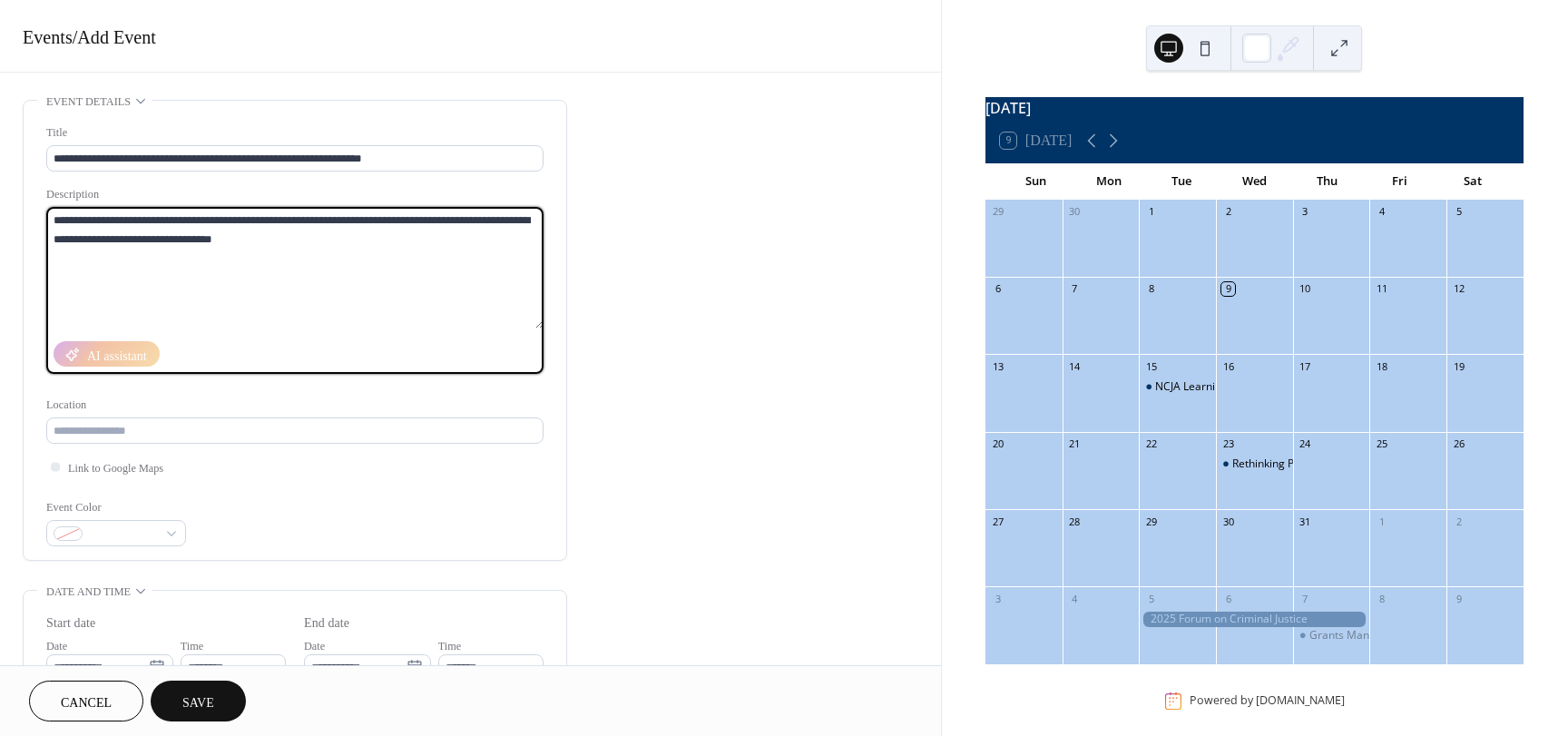 type on "**********" 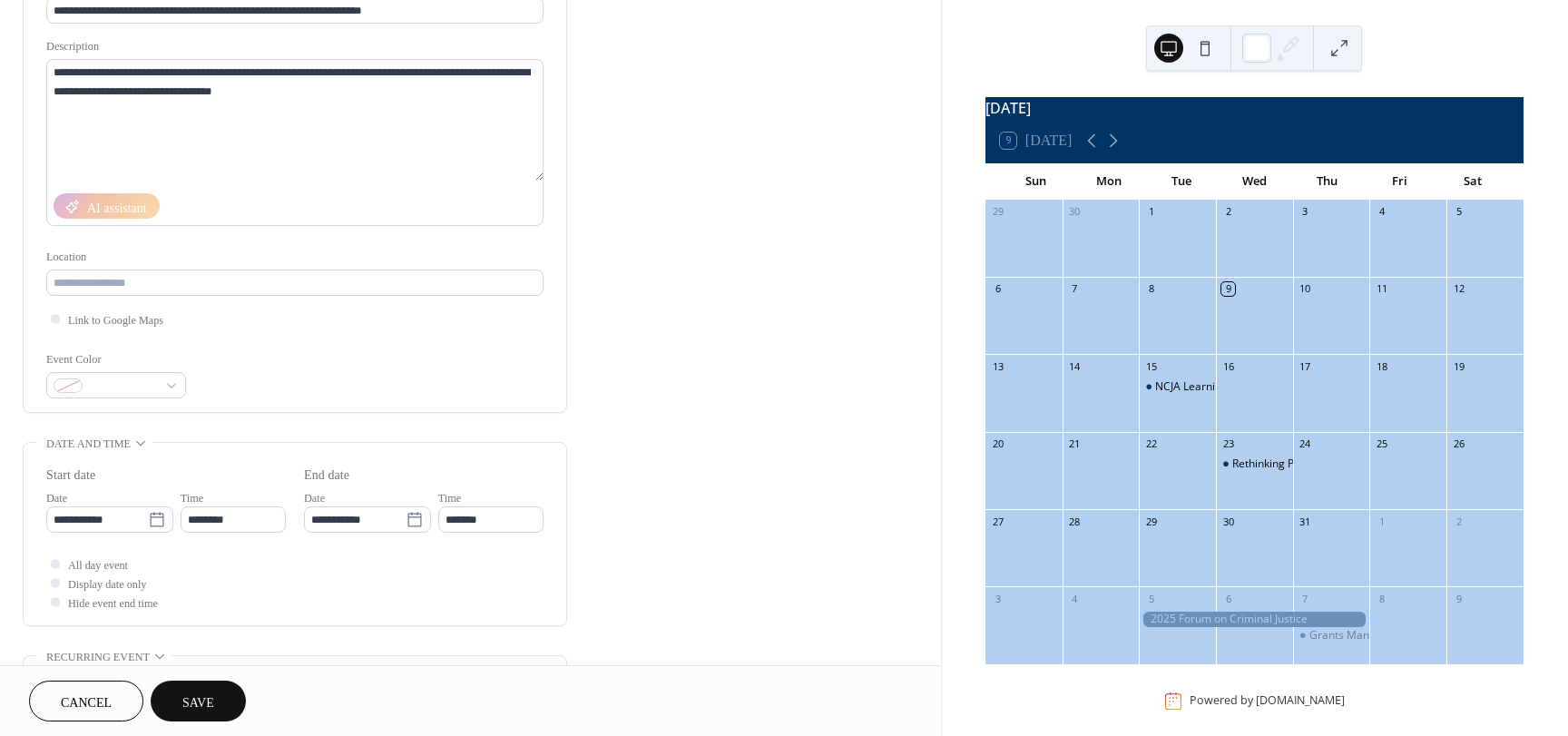scroll, scrollTop: 182, scrollLeft: 0, axis: vertical 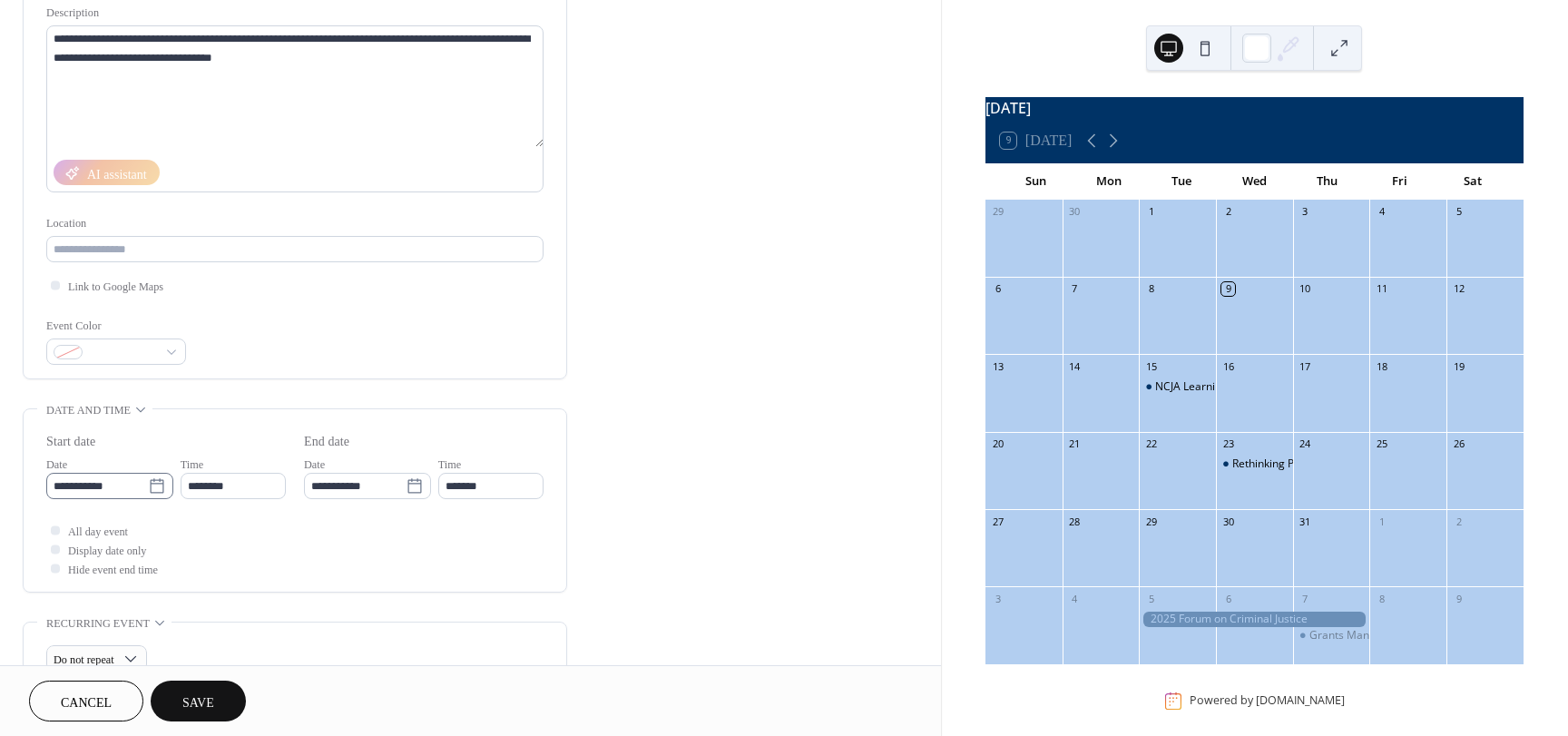 click 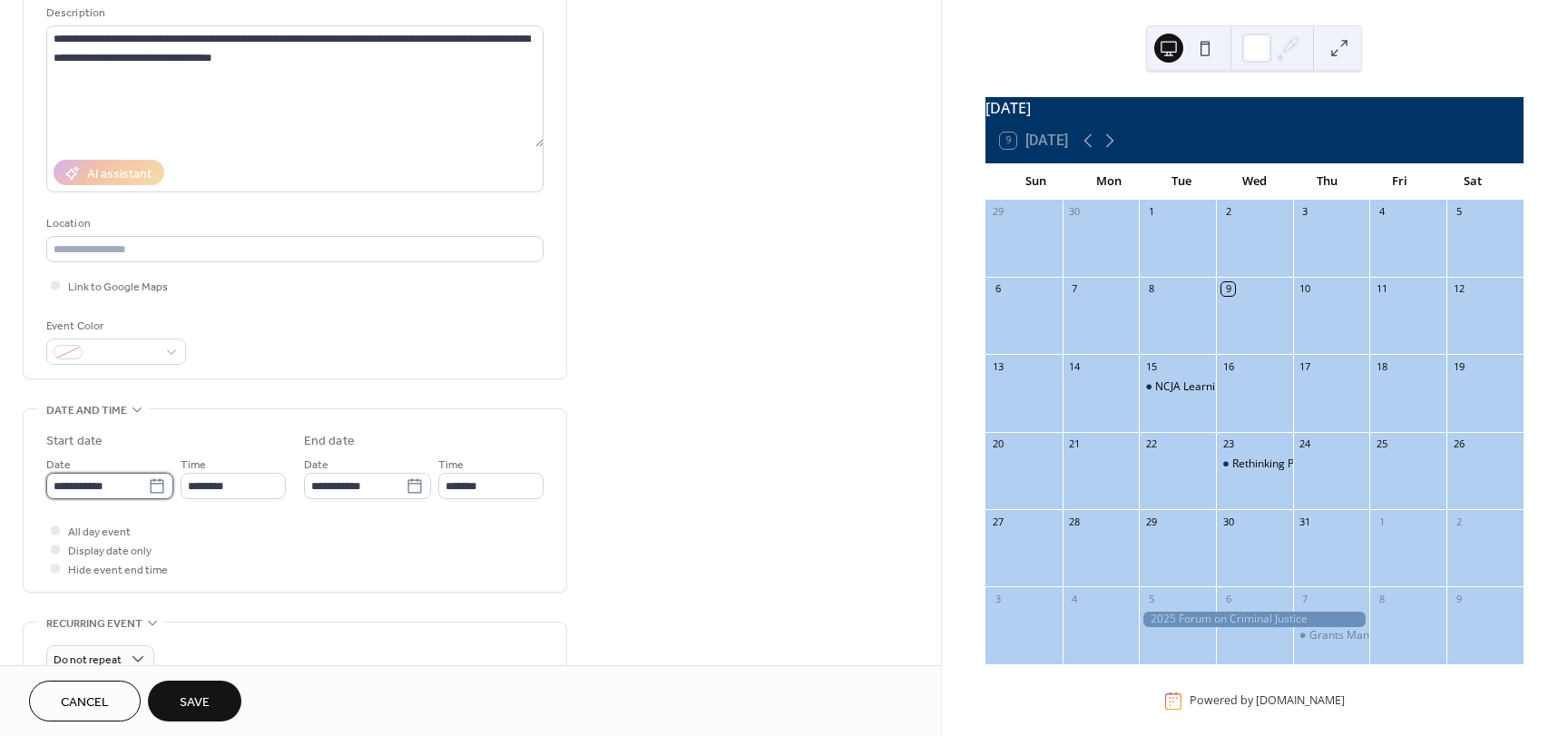 click on "**********" at bounding box center [97, 486] 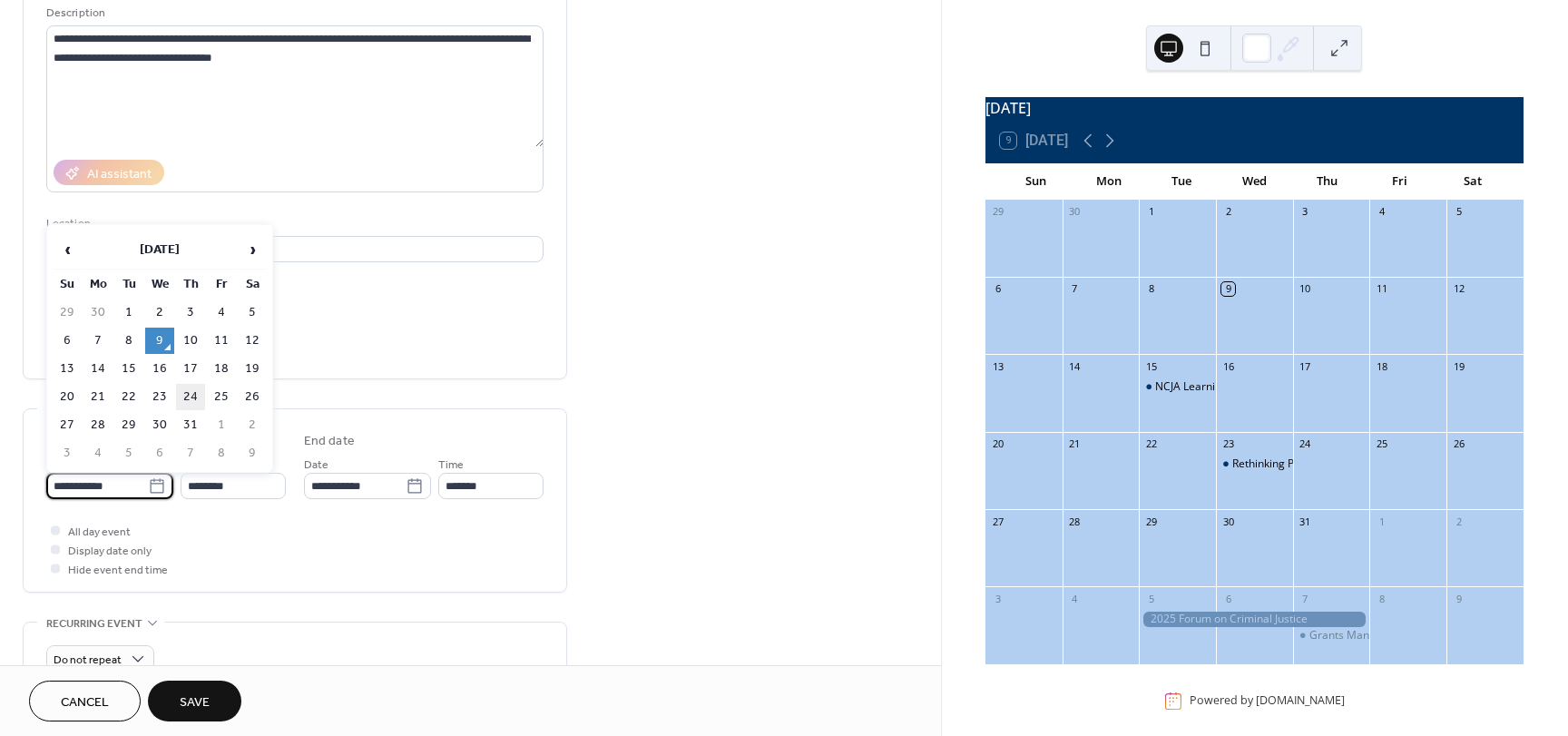 click on "24" at bounding box center (191, 397) 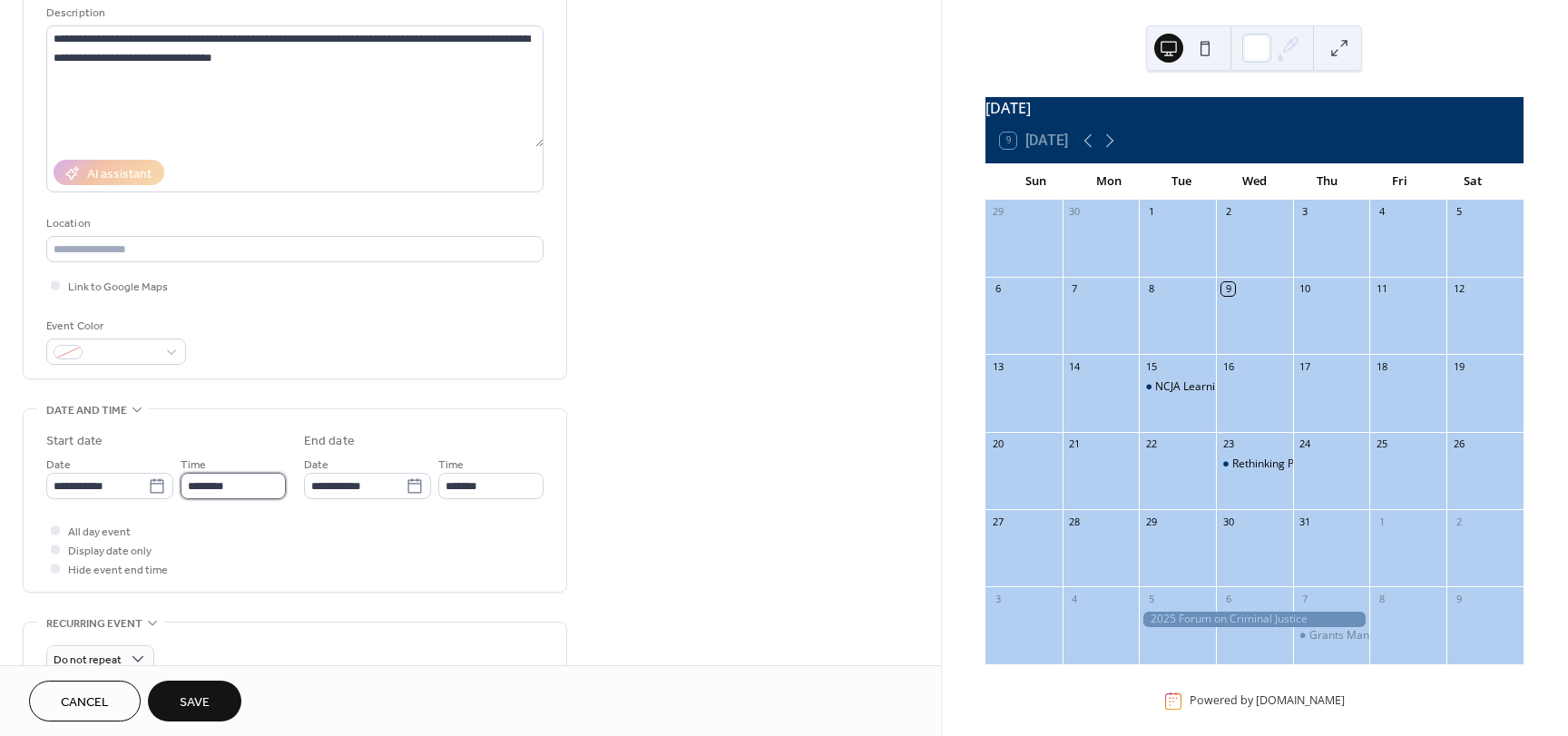 click on "********" at bounding box center (233, 486) 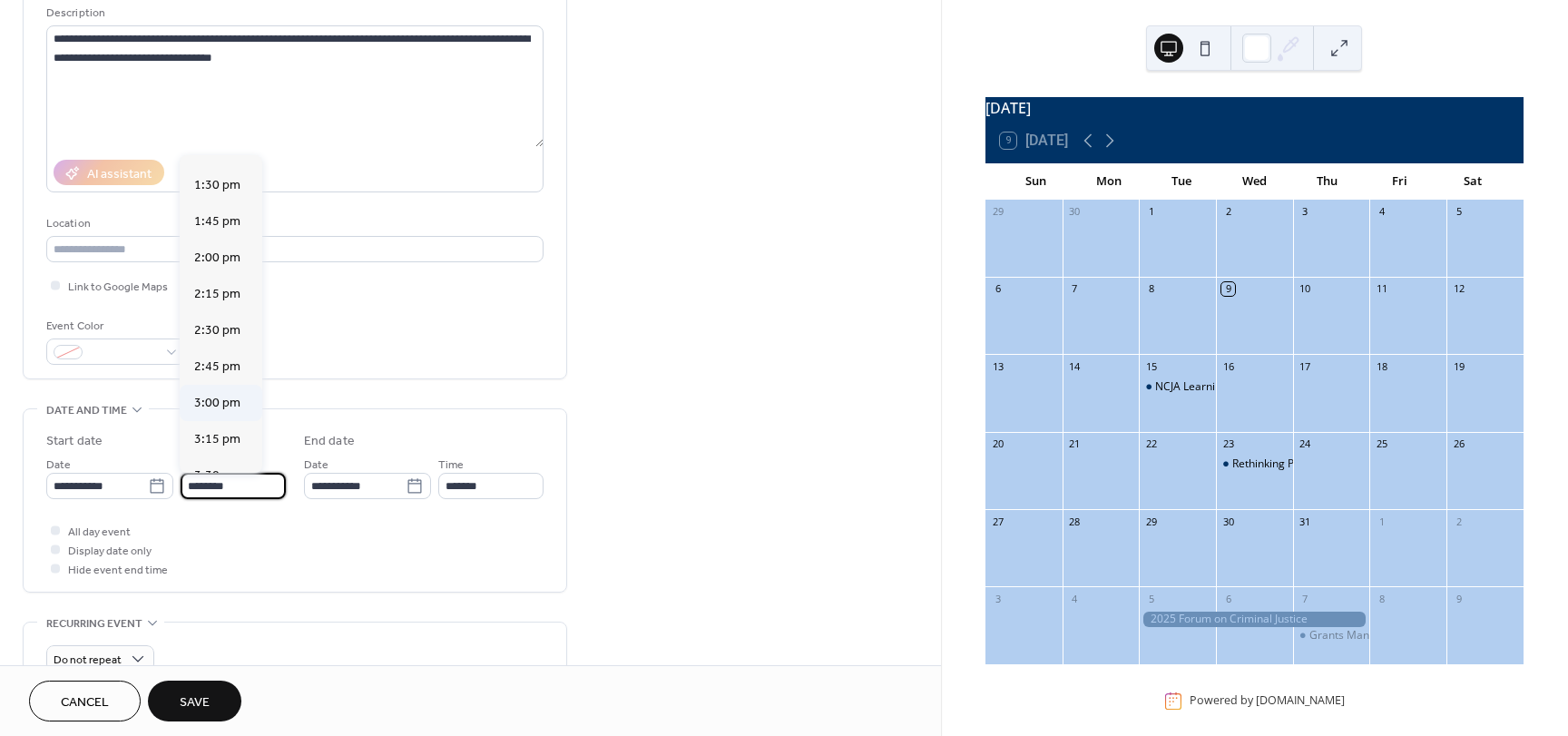 scroll, scrollTop: 1968, scrollLeft: 0, axis: vertical 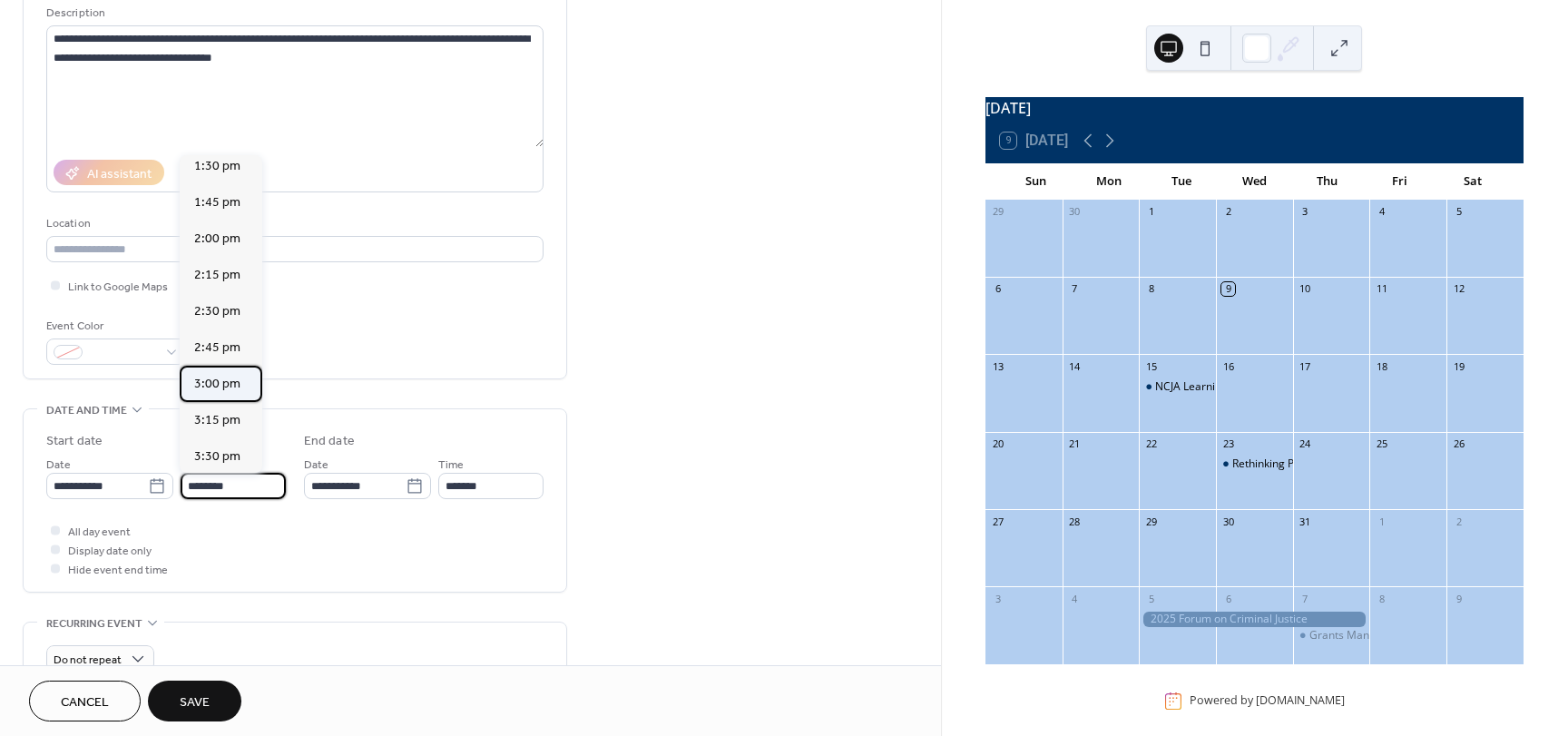 click on "3:00 pm" at bounding box center [217, 384] 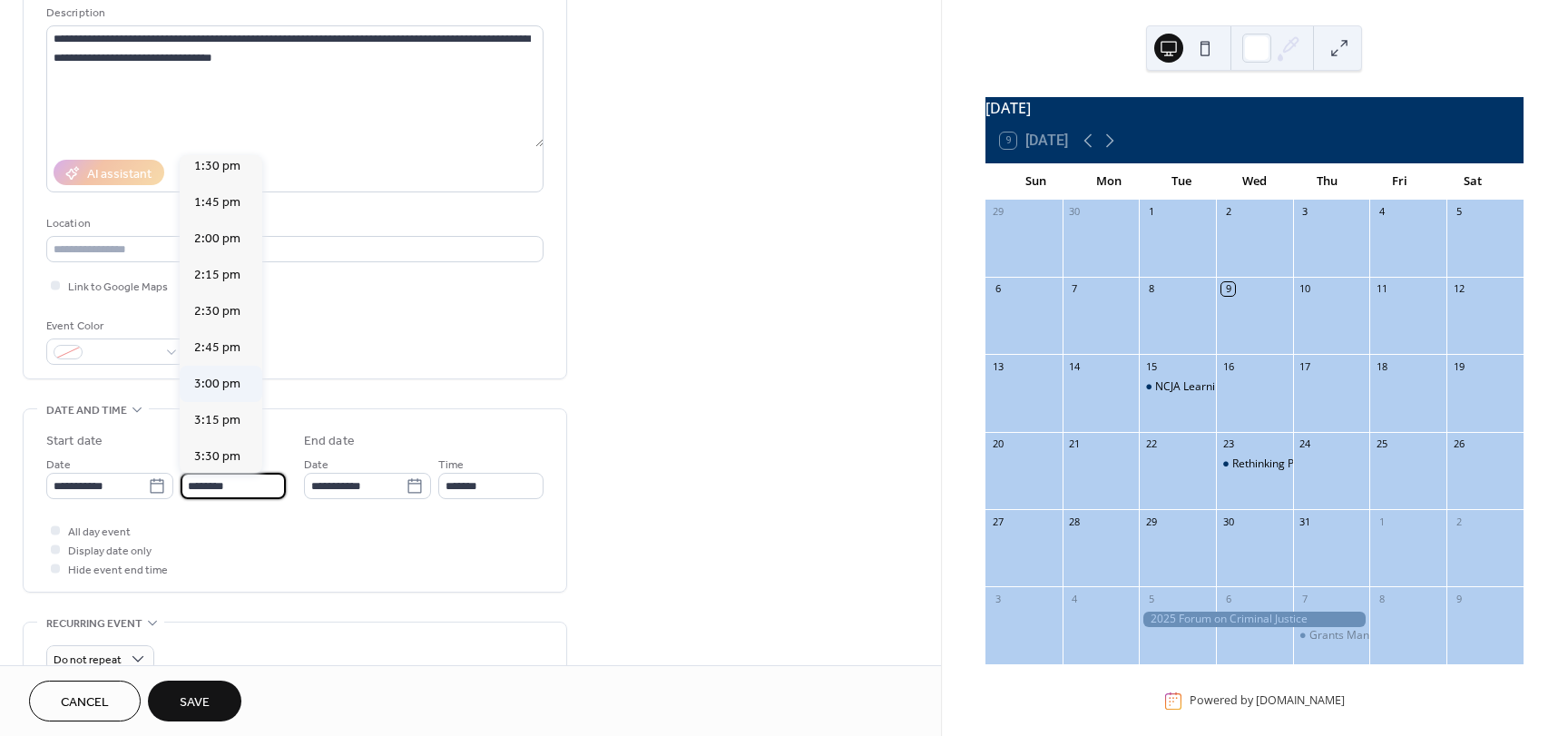 type on "*******" 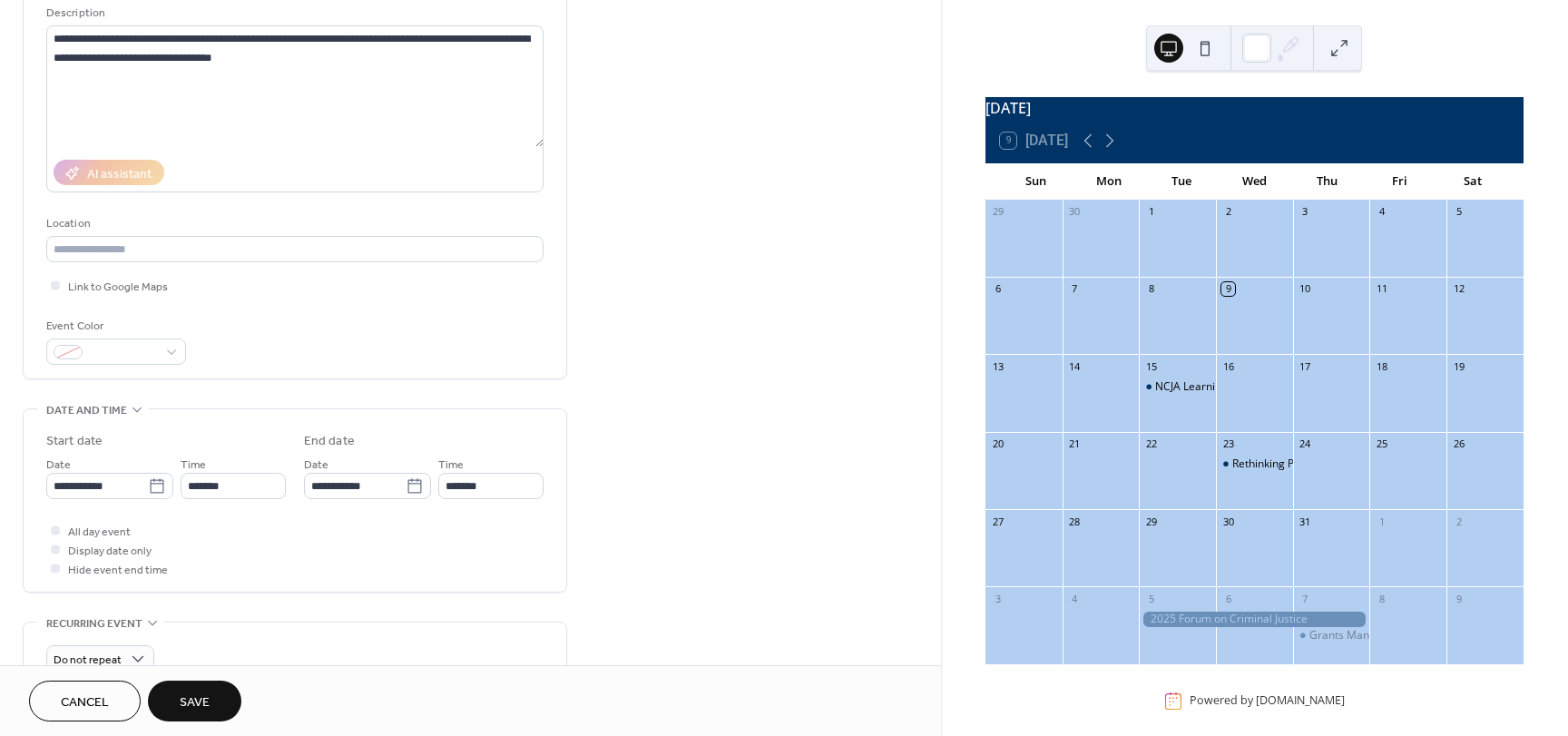 click on "**********" at bounding box center (295, 505) 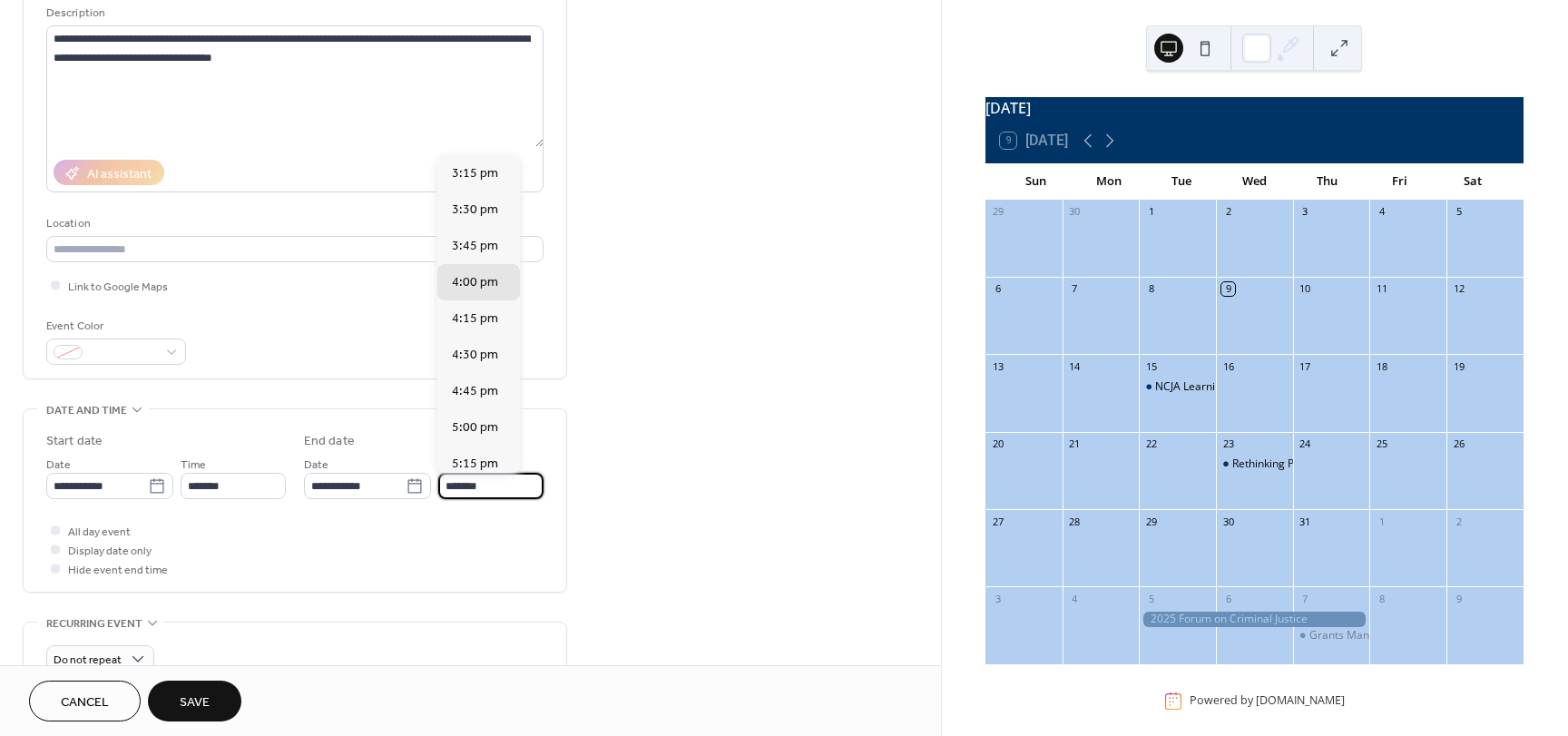 click on "*******" at bounding box center [491, 486] 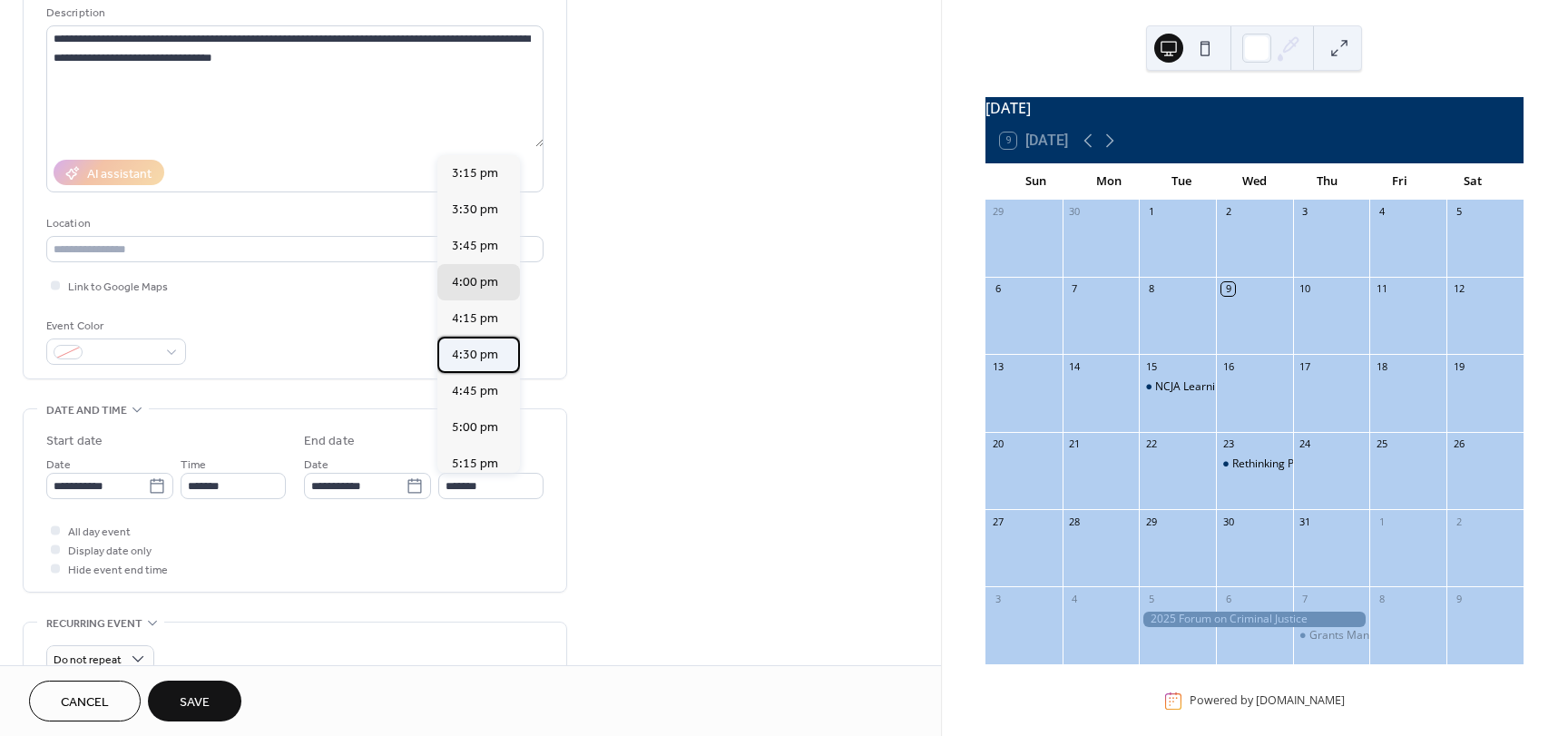 click on "4:30 pm" at bounding box center (475, 355) 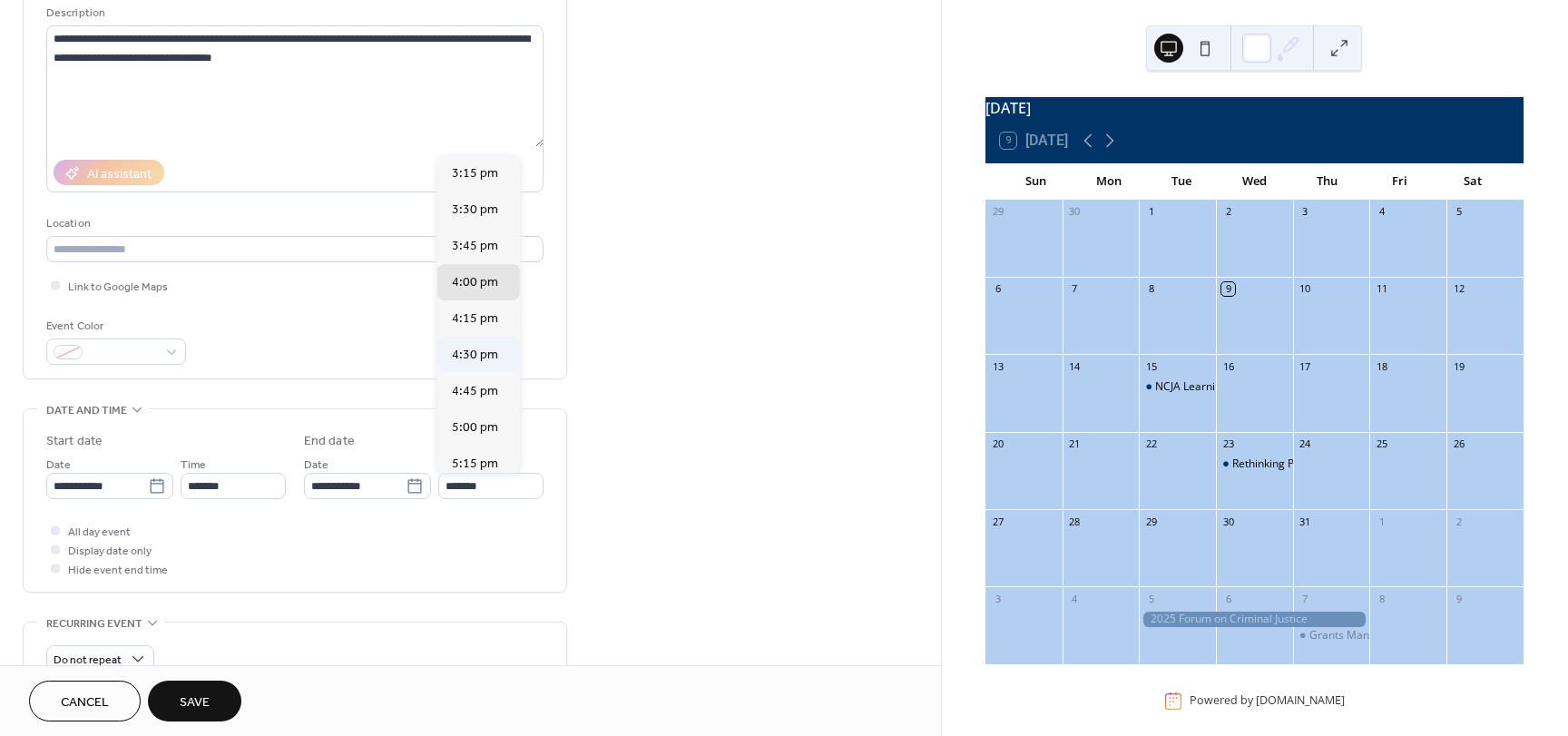 type on "*******" 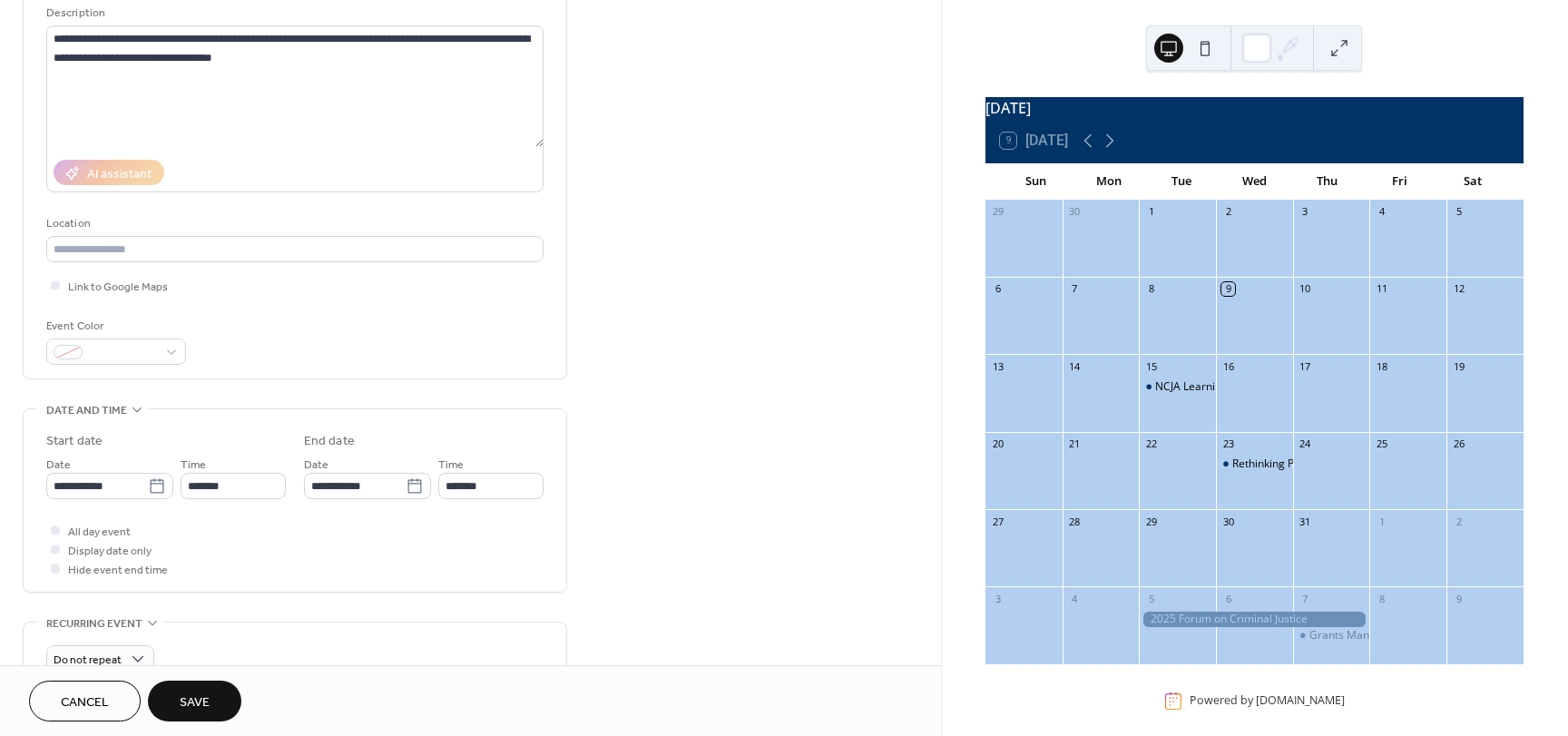 click on "Save" at bounding box center (194, 701) 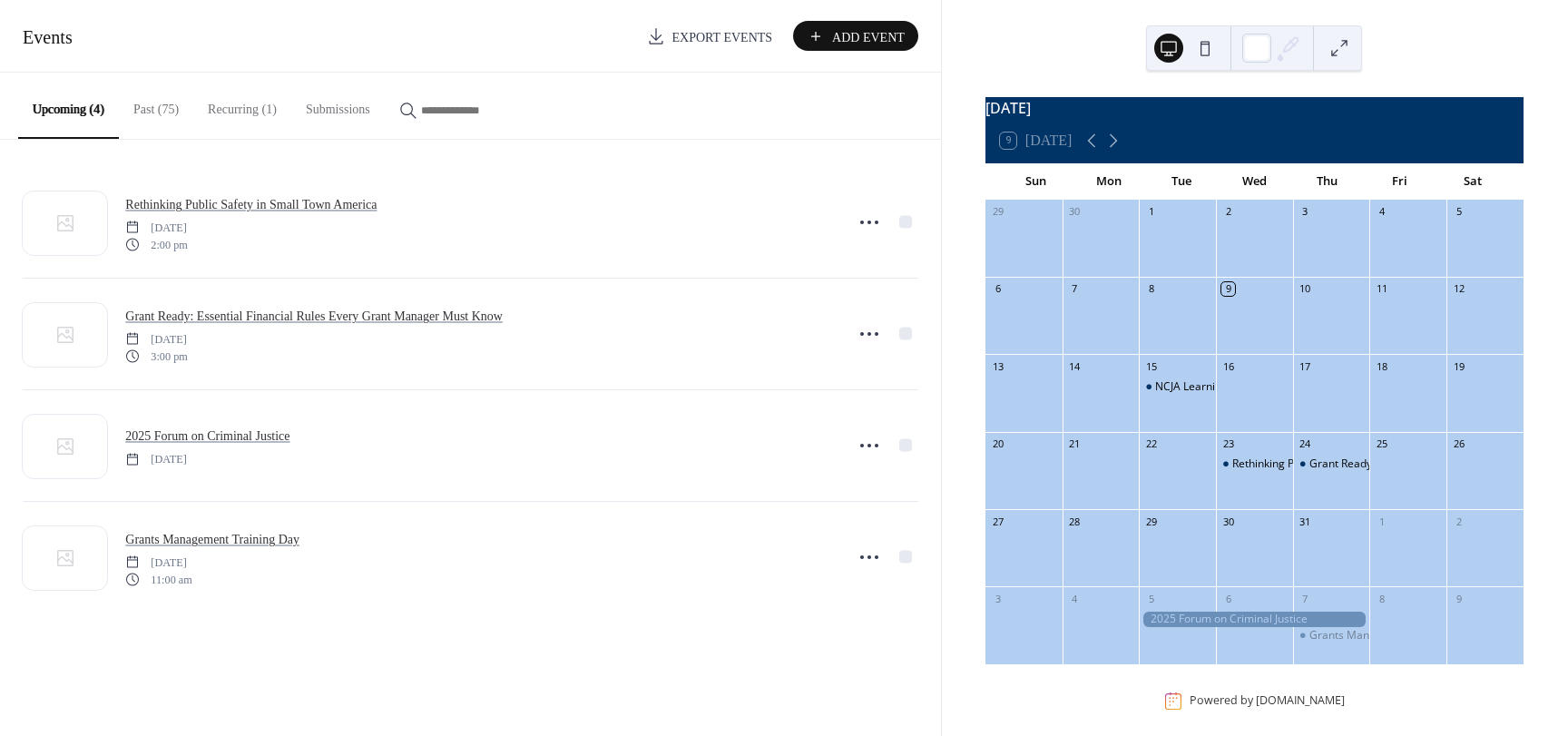 scroll, scrollTop: 0, scrollLeft: 0, axis: both 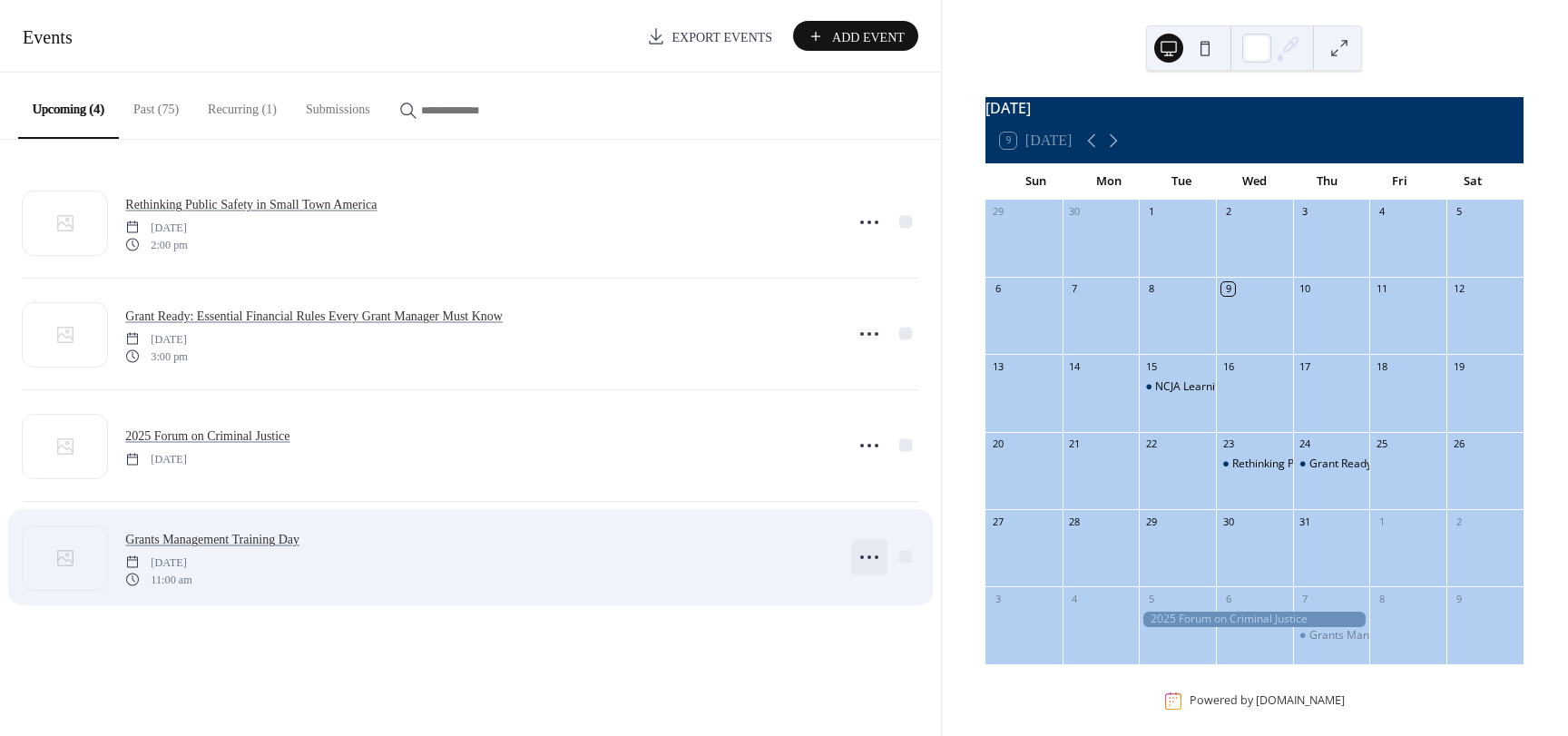 click 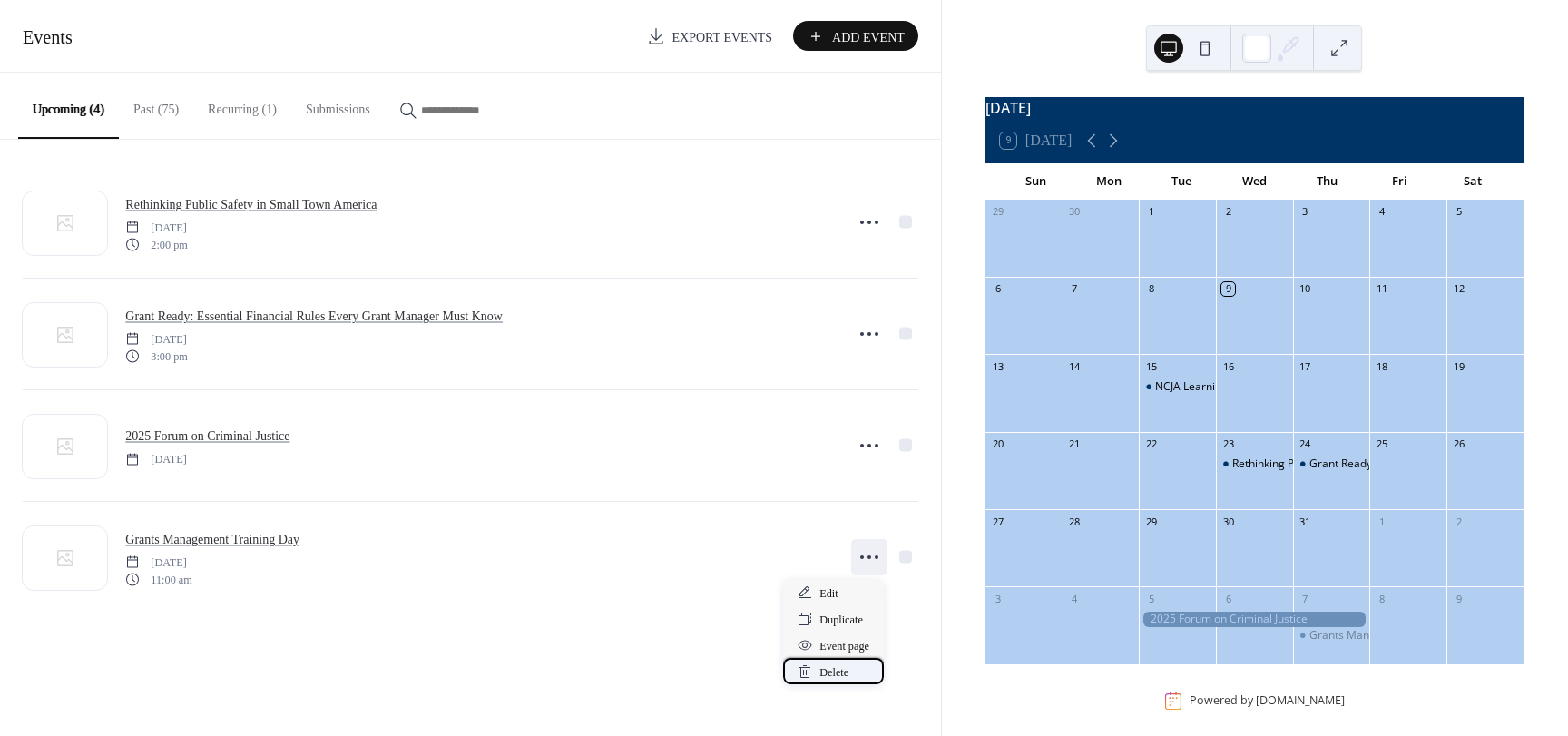 click on "Delete" at bounding box center (833, 671) 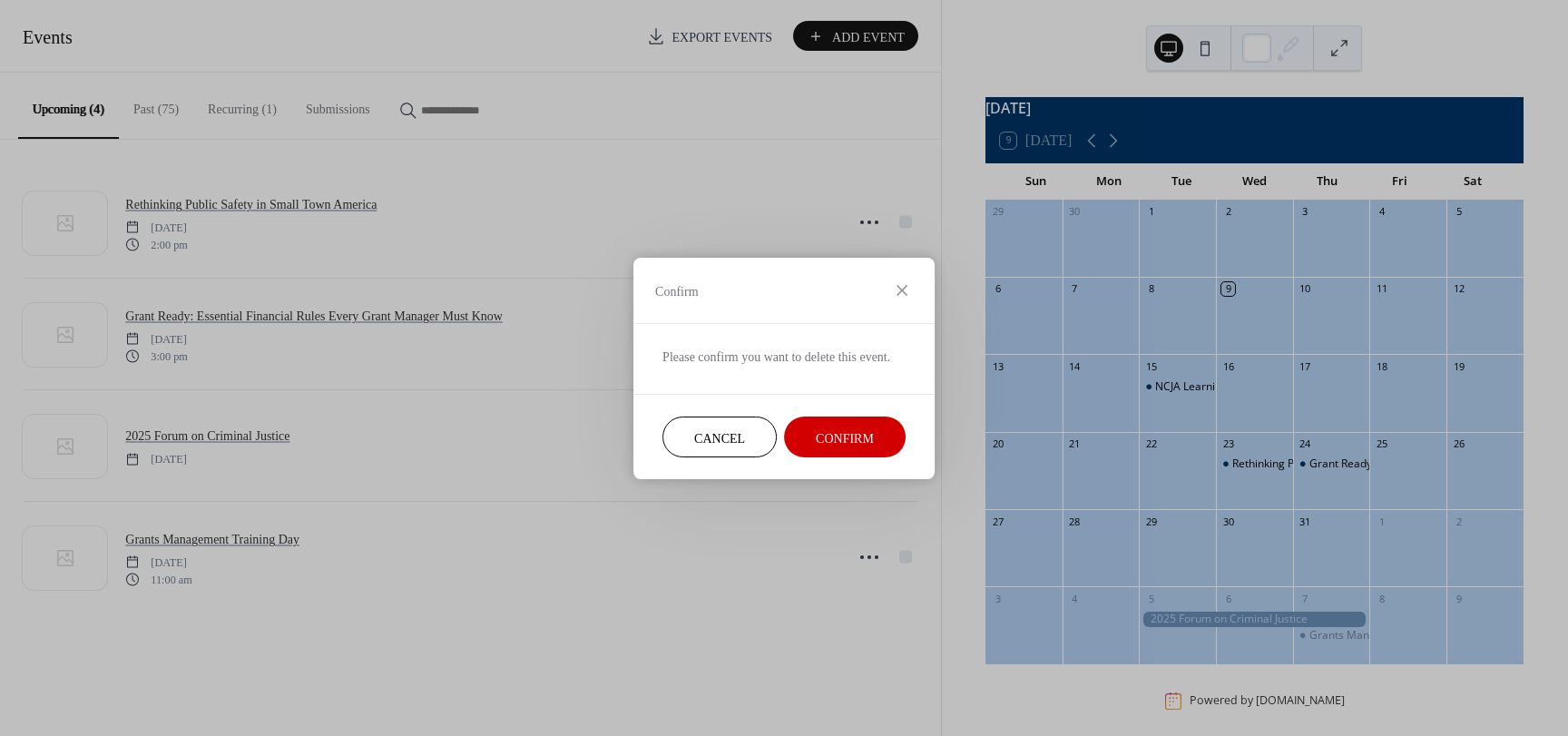 click on "Confirm" at bounding box center (845, 437) 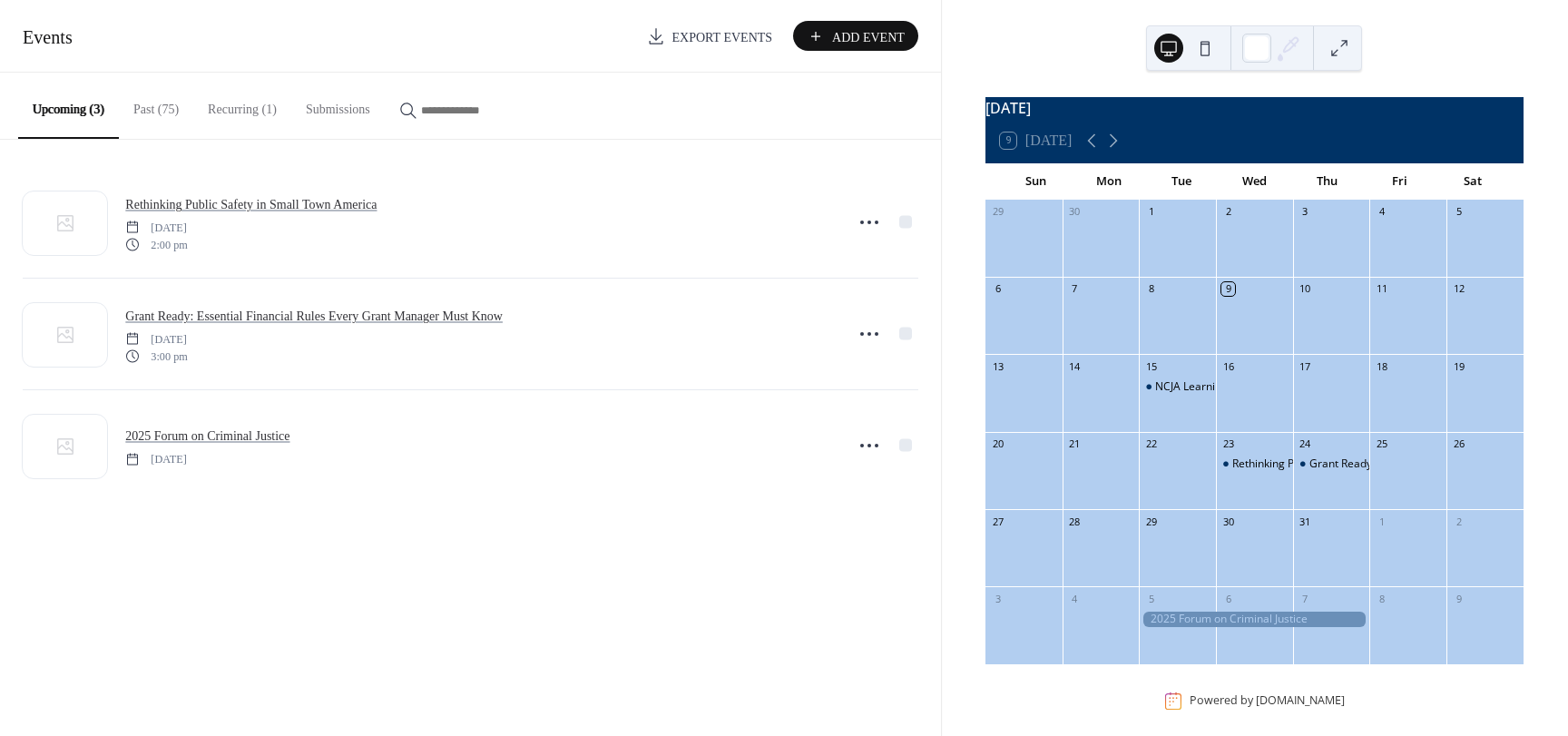 click on "Add Event" at bounding box center (868, 37) 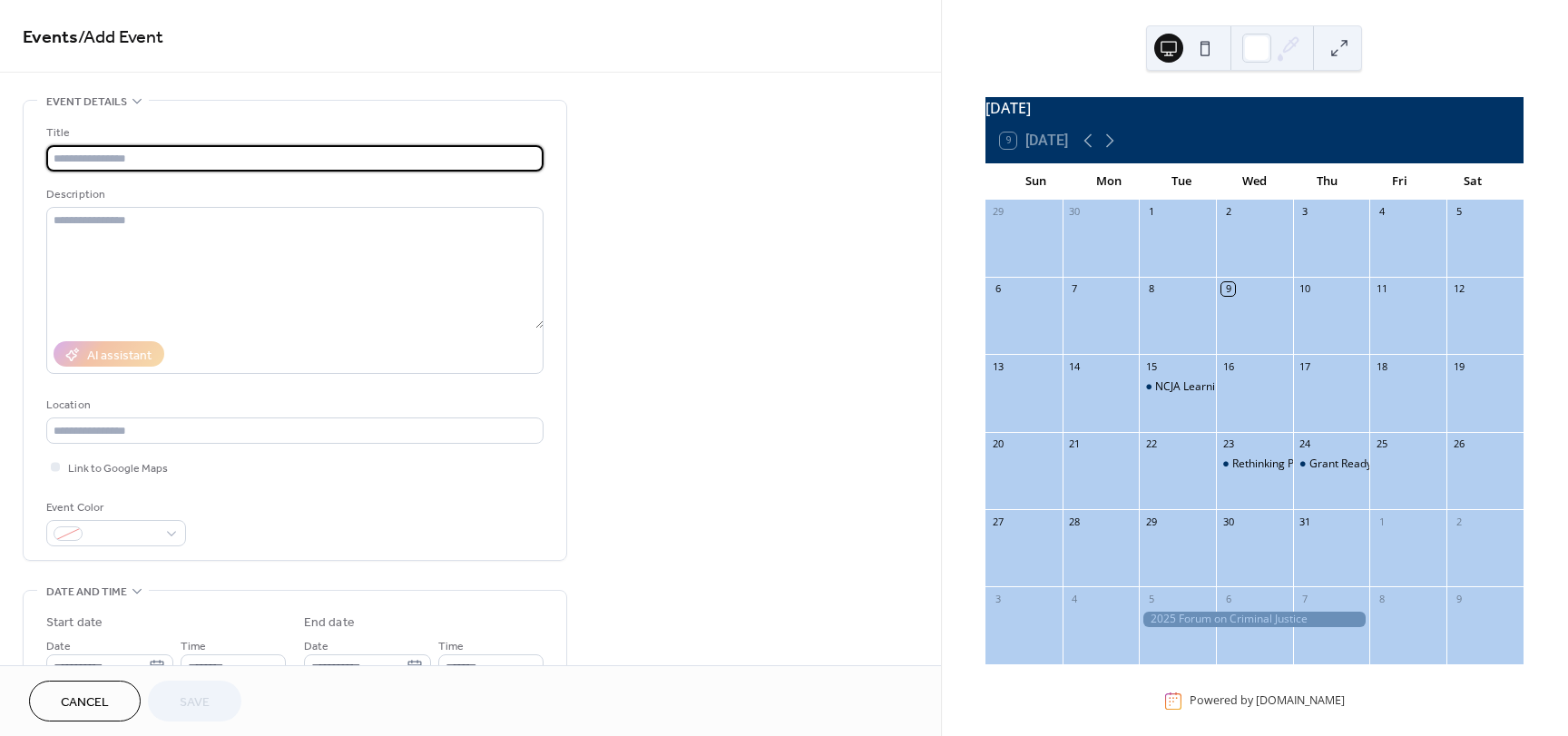 click at bounding box center (295, 158) 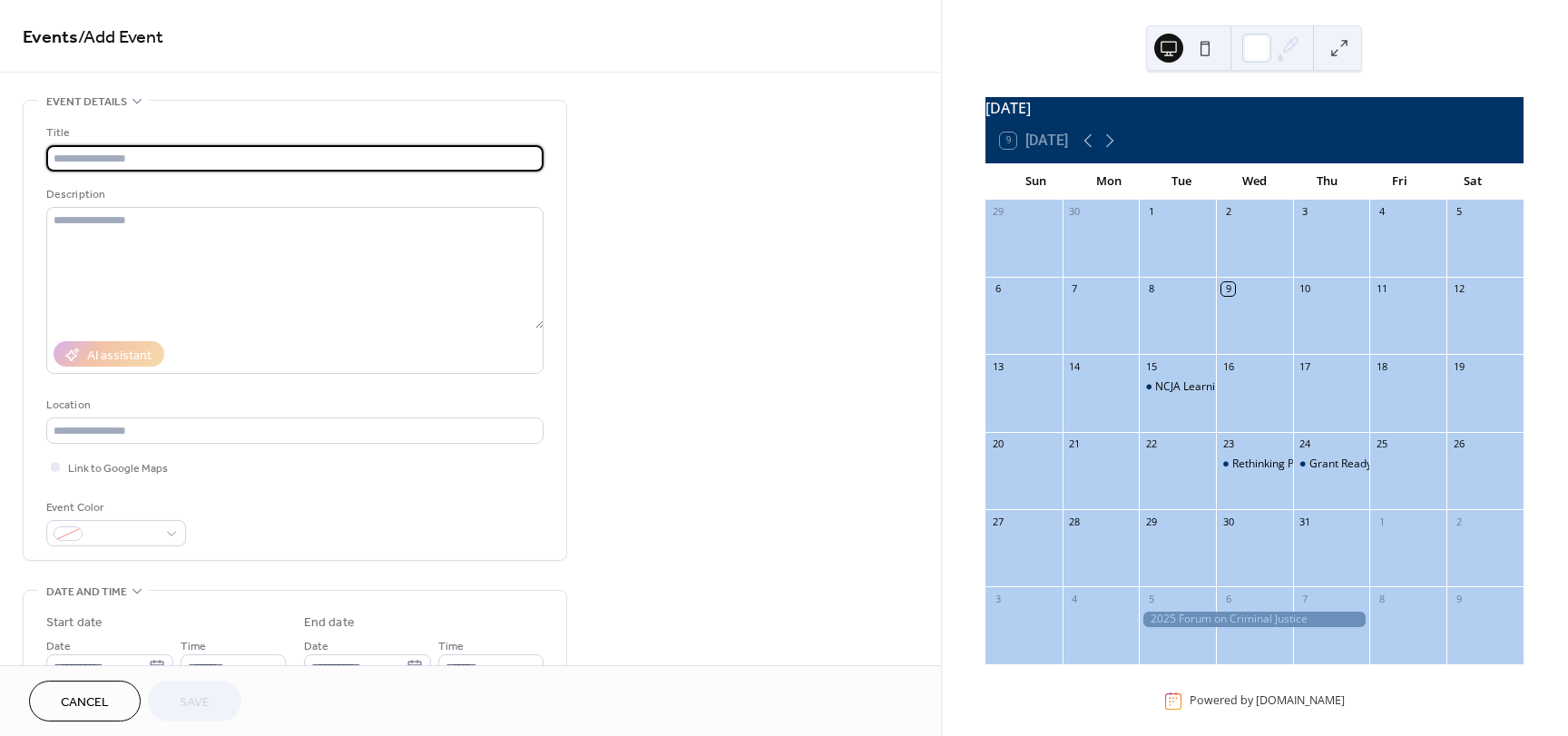 paste on "**********" 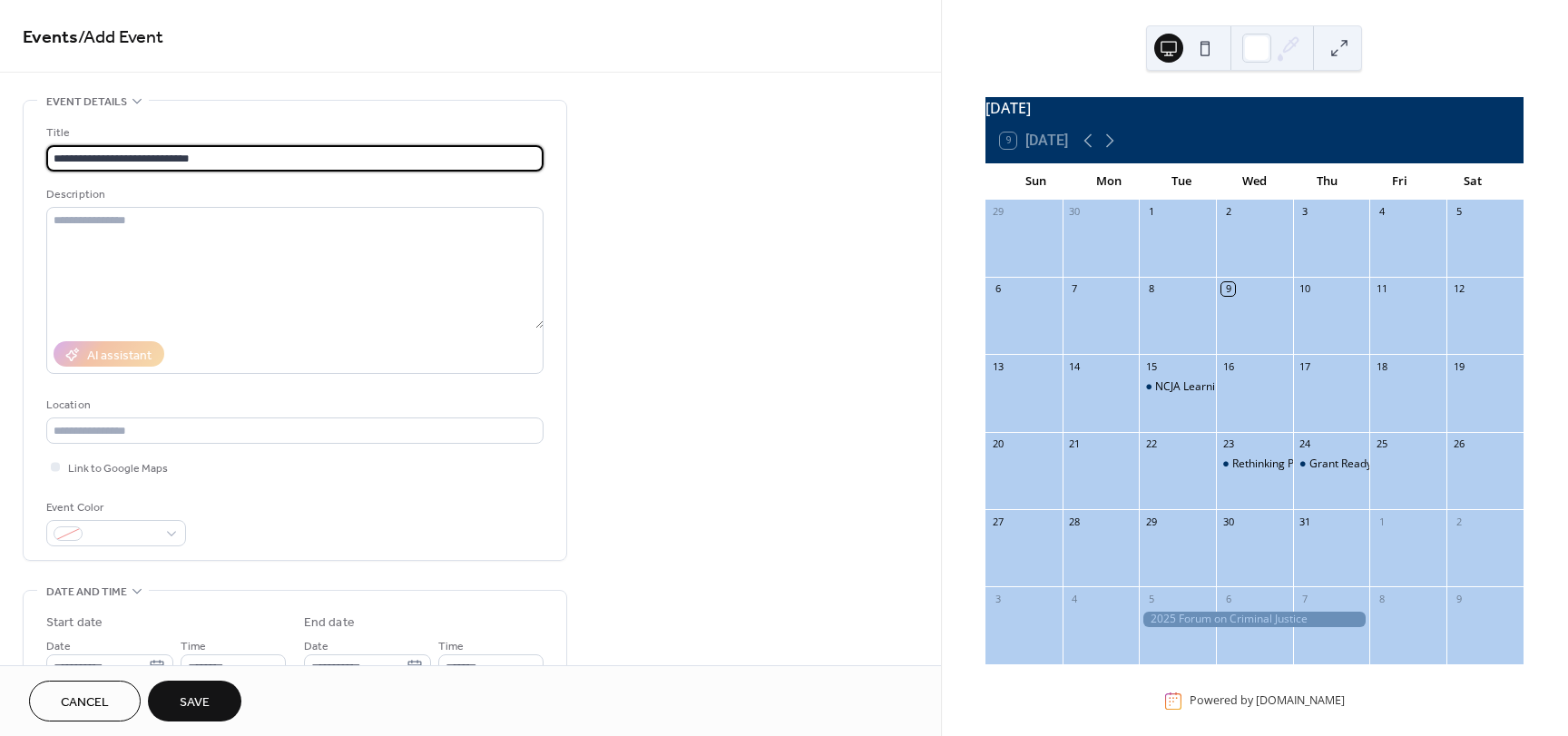 type on "**********" 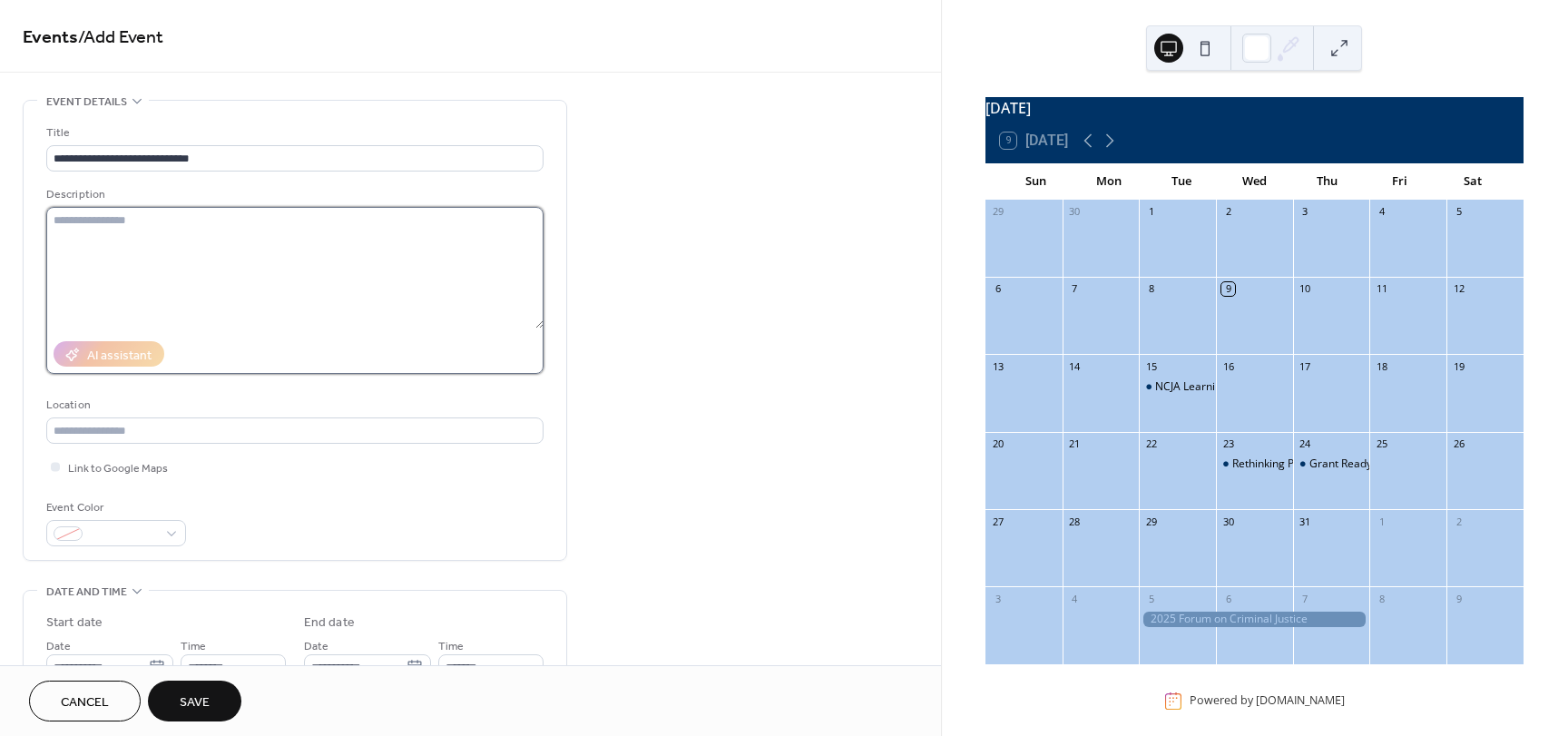 click at bounding box center [295, 268] 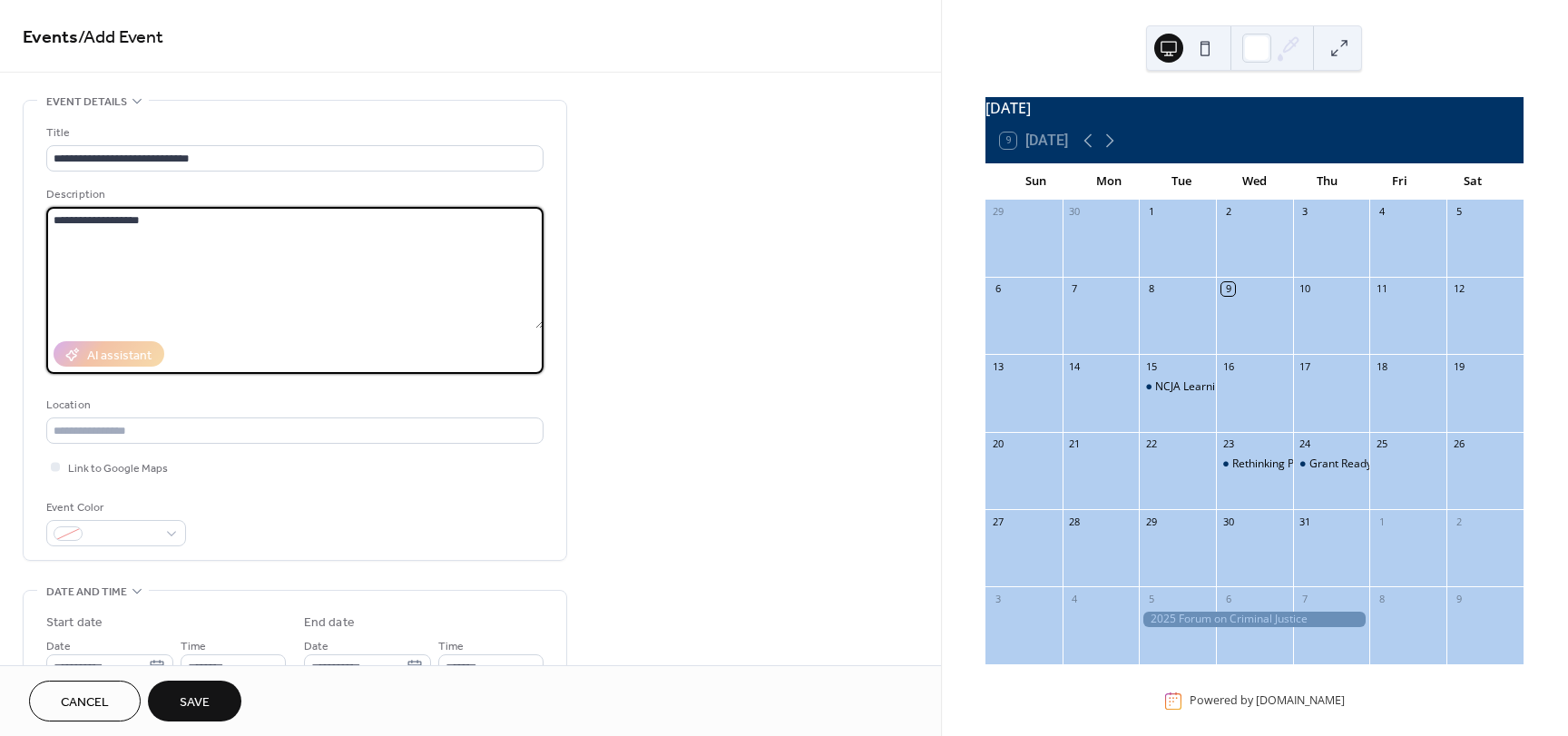 paste on "**********" 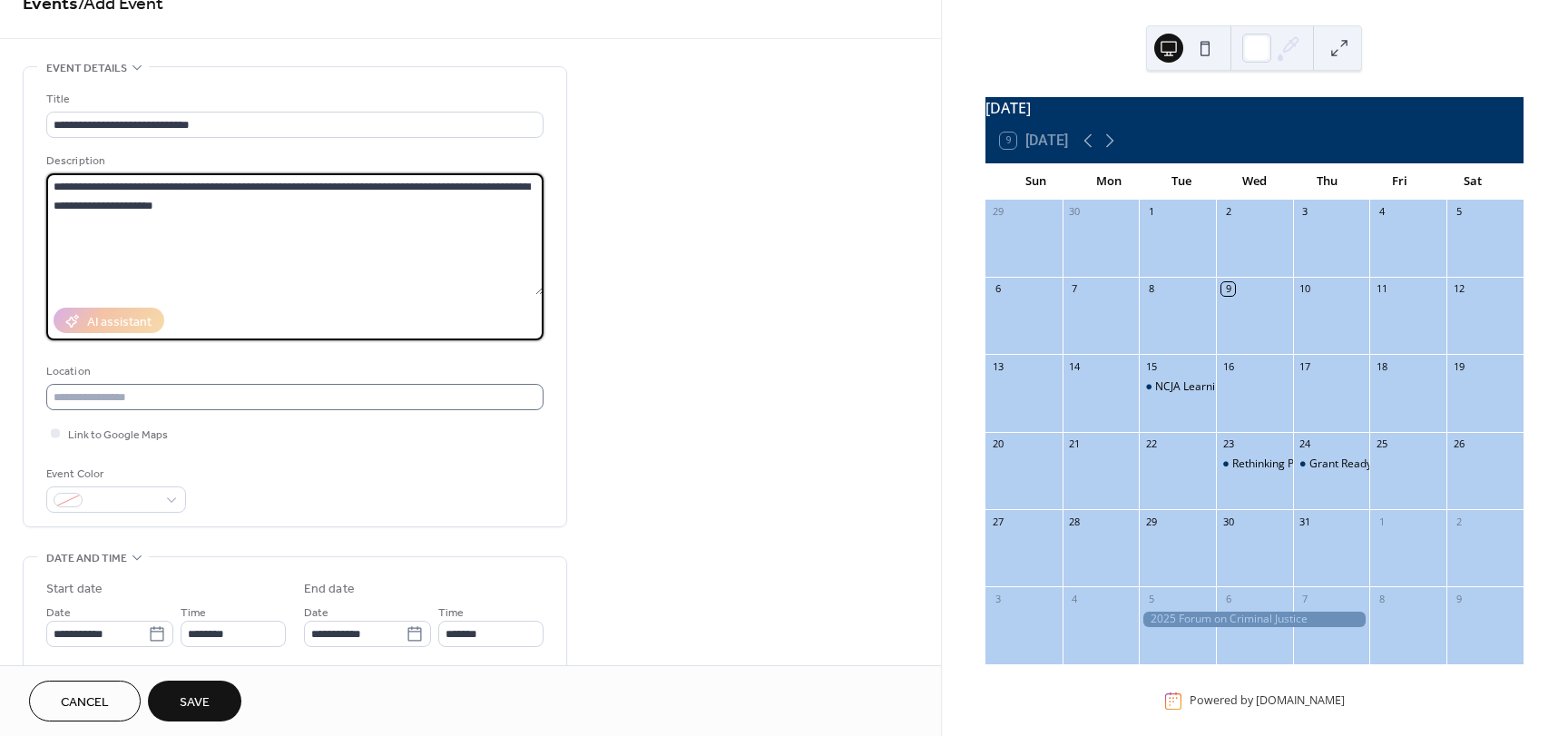 scroll, scrollTop: 91, scrollLeft: 0, axis: vertical 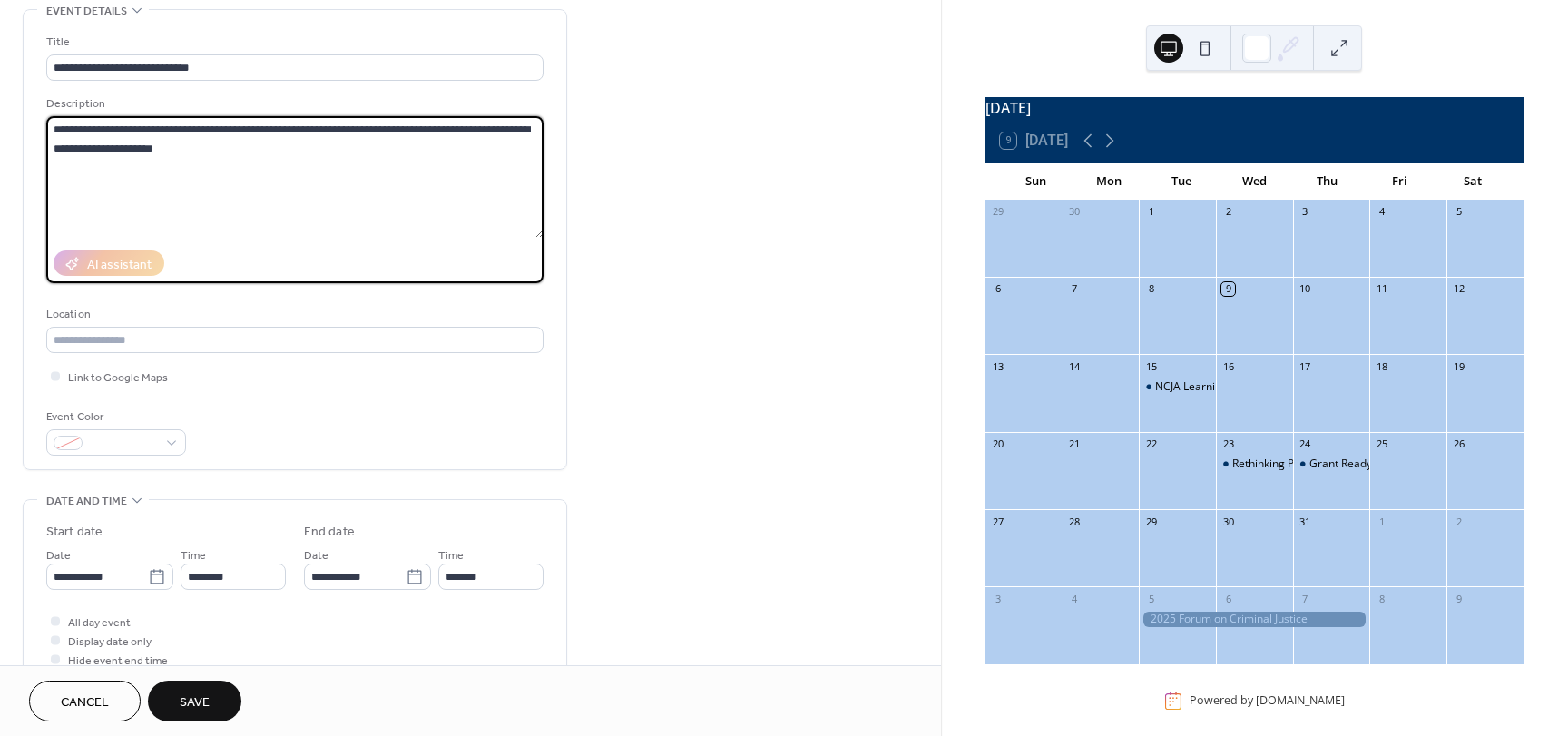 type on "**********" 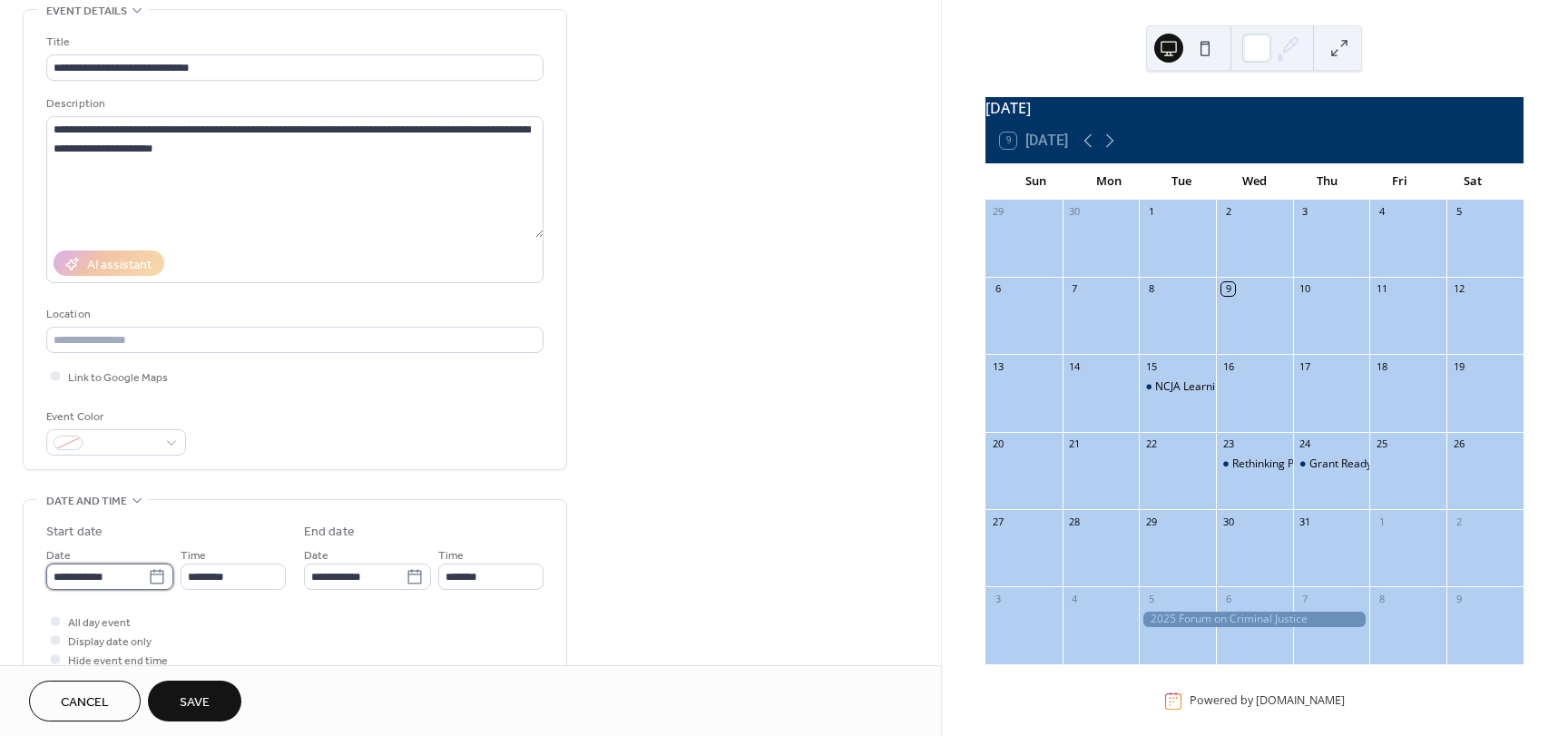 click on "**********" at bounding box center [97, 576] 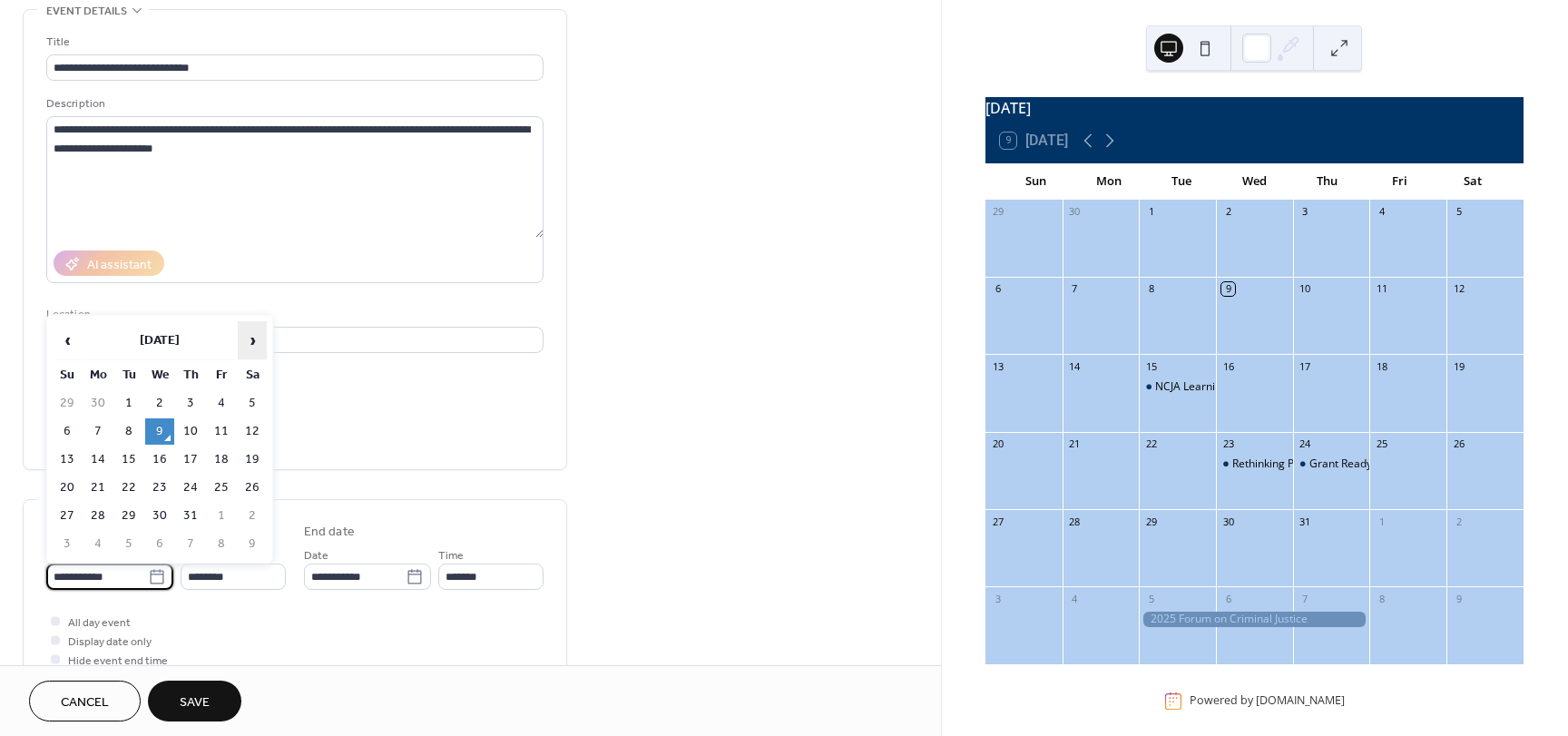 click on "›" at bounding box center (252, 340) 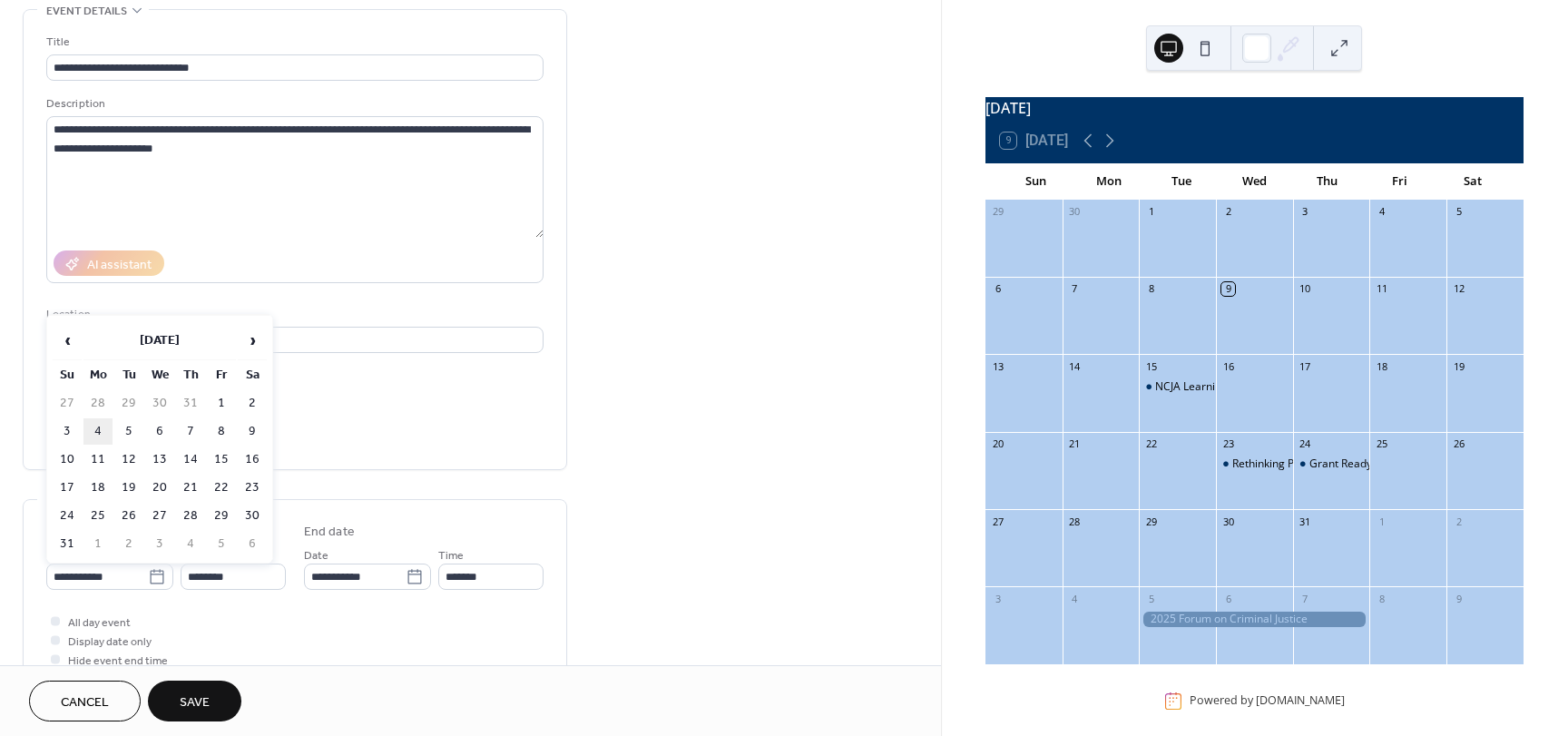 click on "4" at bounding box center (98, 431) 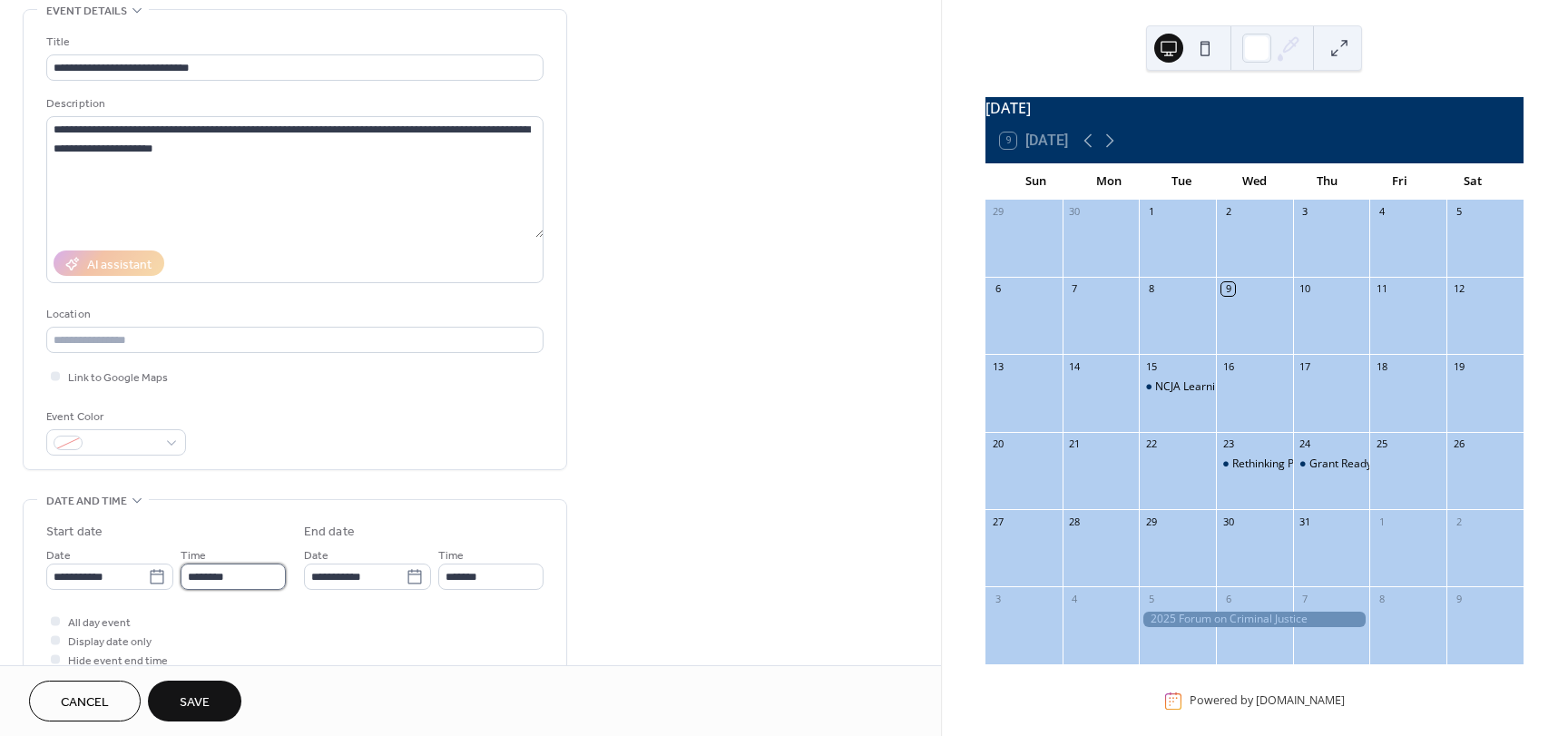 click on "********" at bounding box center [233, 576] 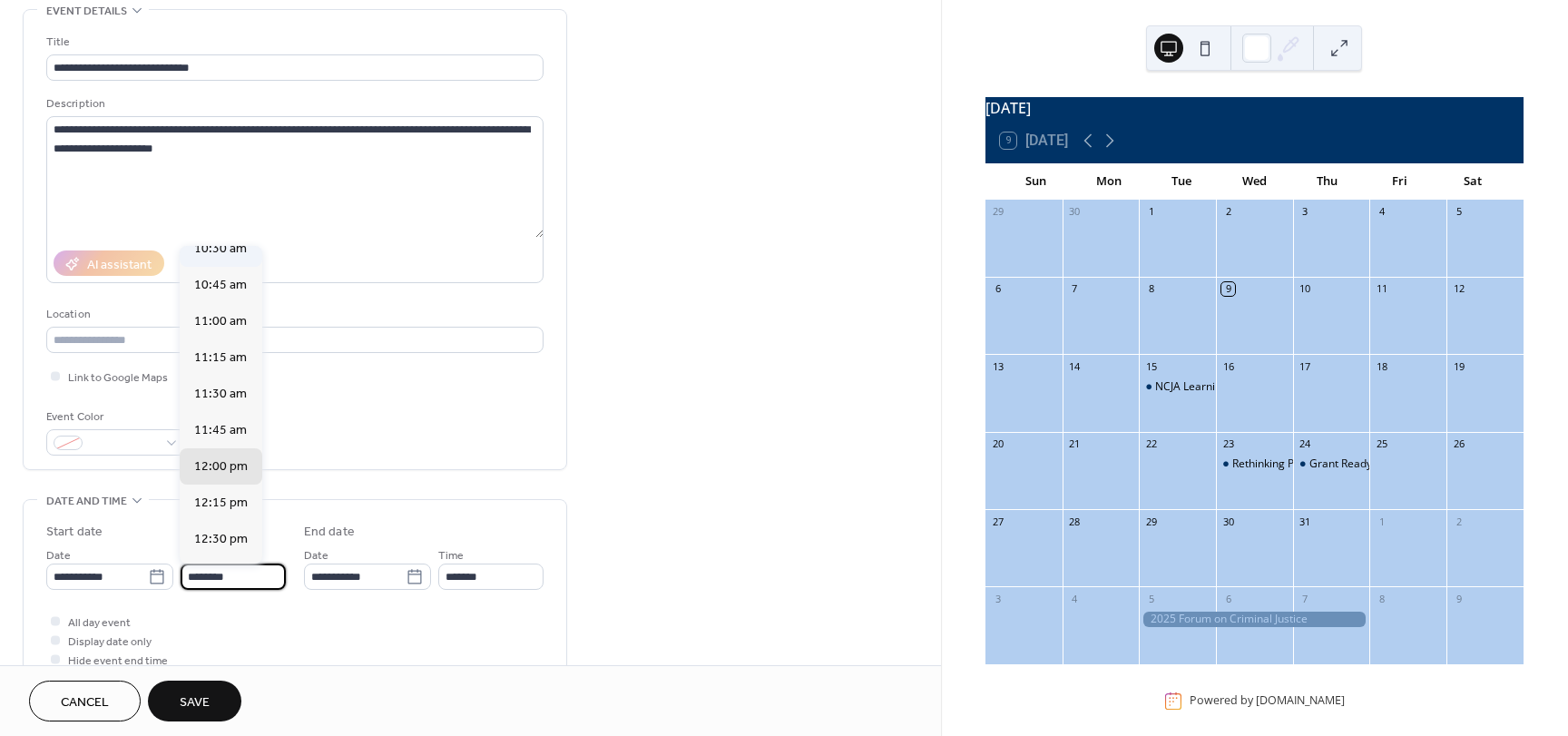scroll, scrollTop: 1514, scrollLeft: 0, axis: vertical 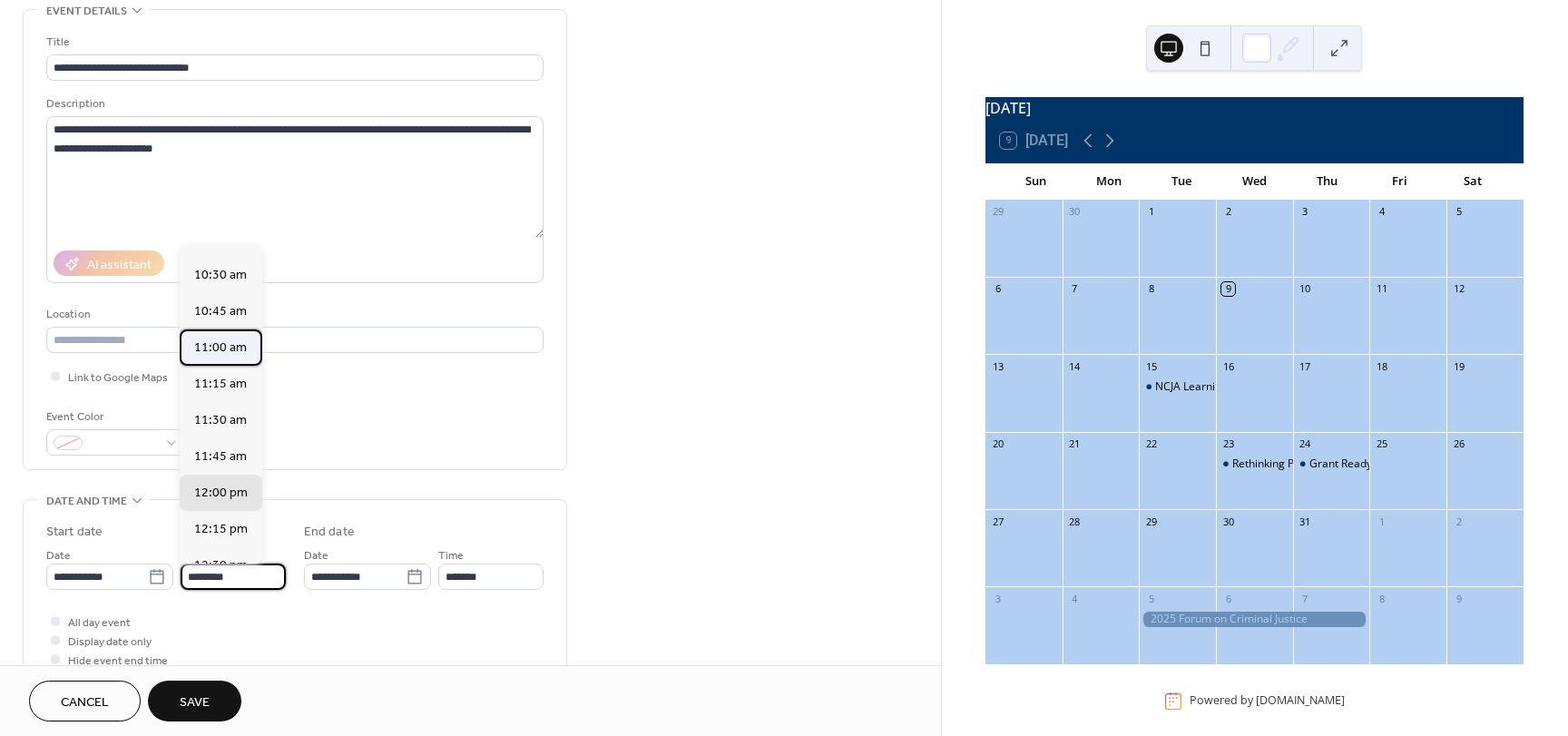 click on "11:00 am" at bounding box center (220, 348) 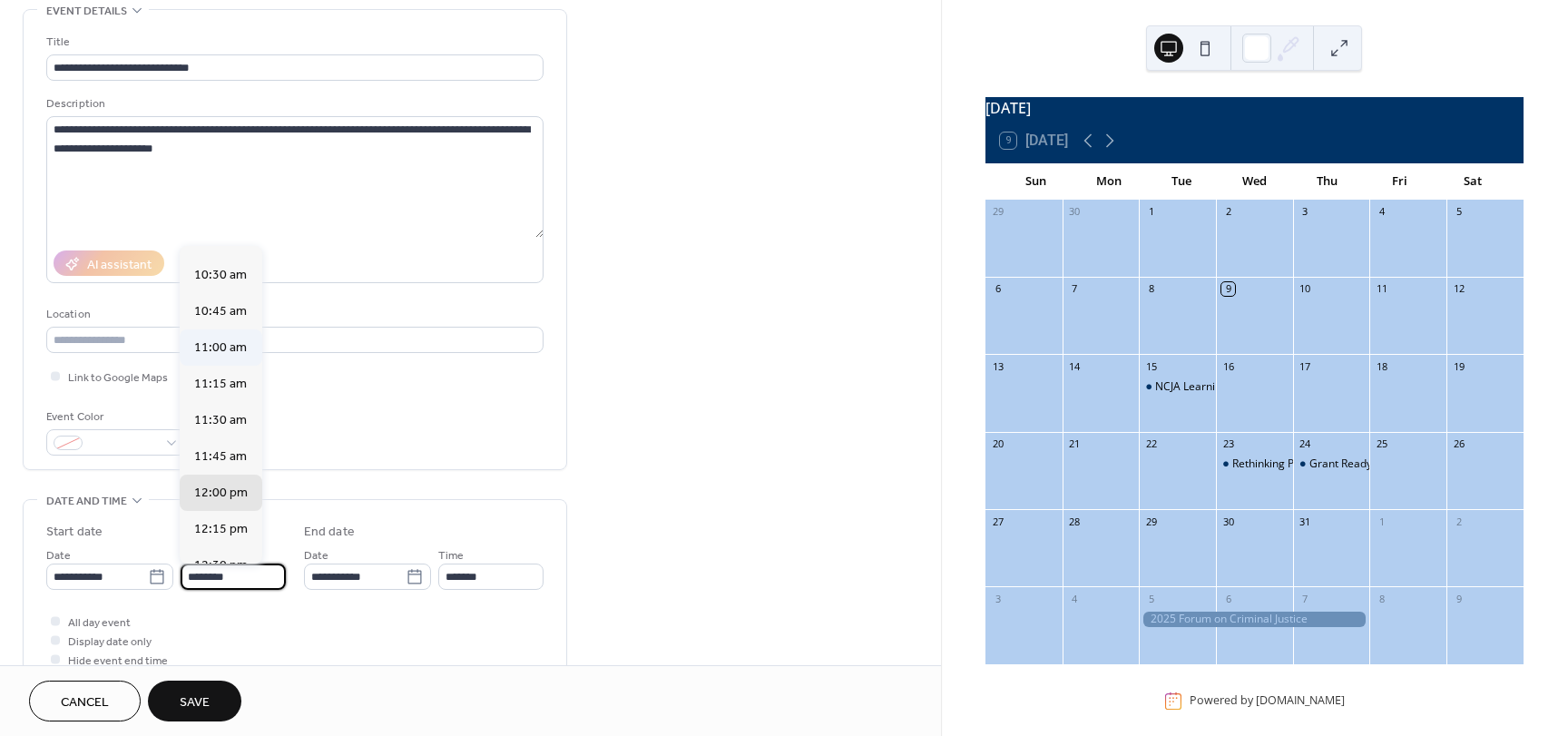 type on "********" 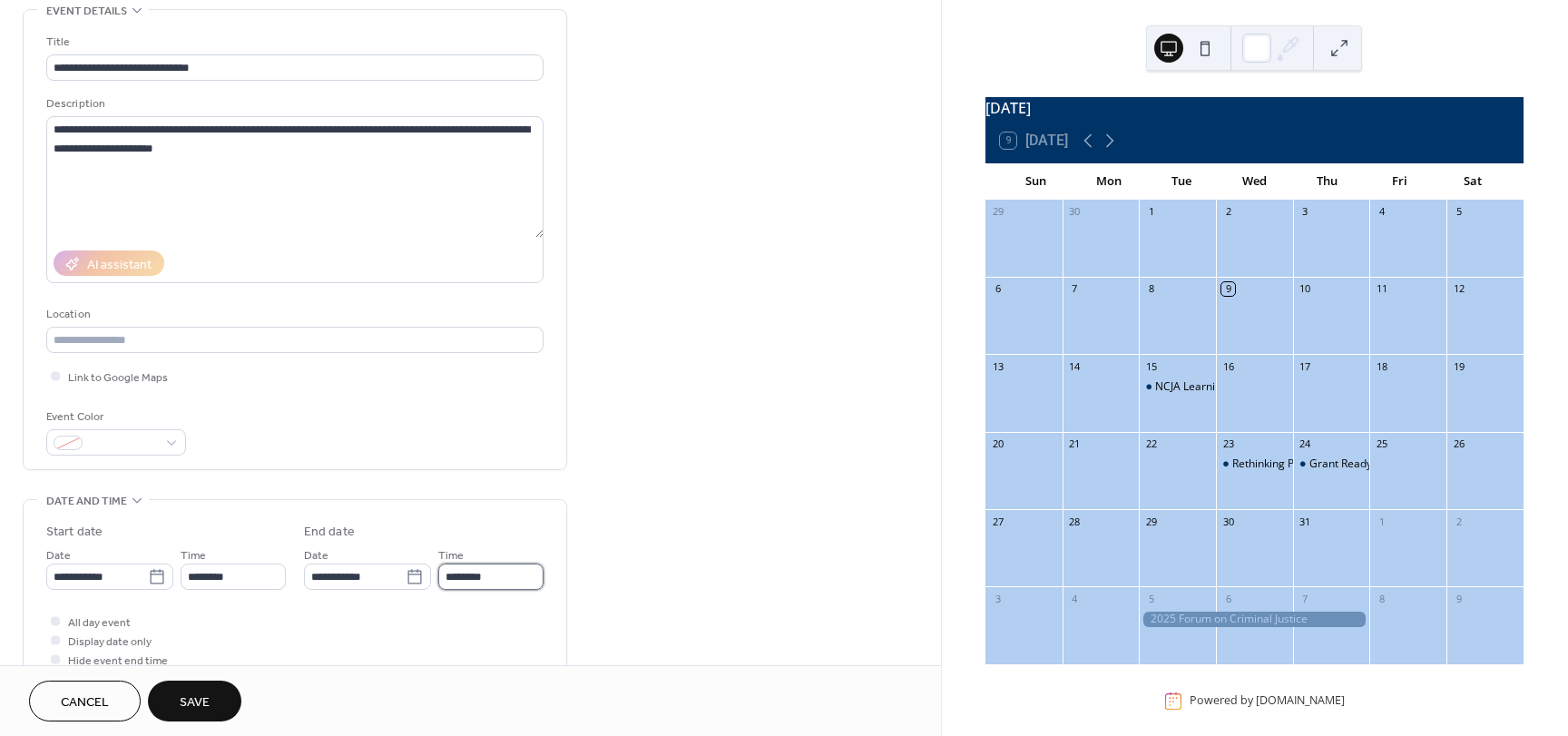 click on "********" at bounding box center (491, 576) 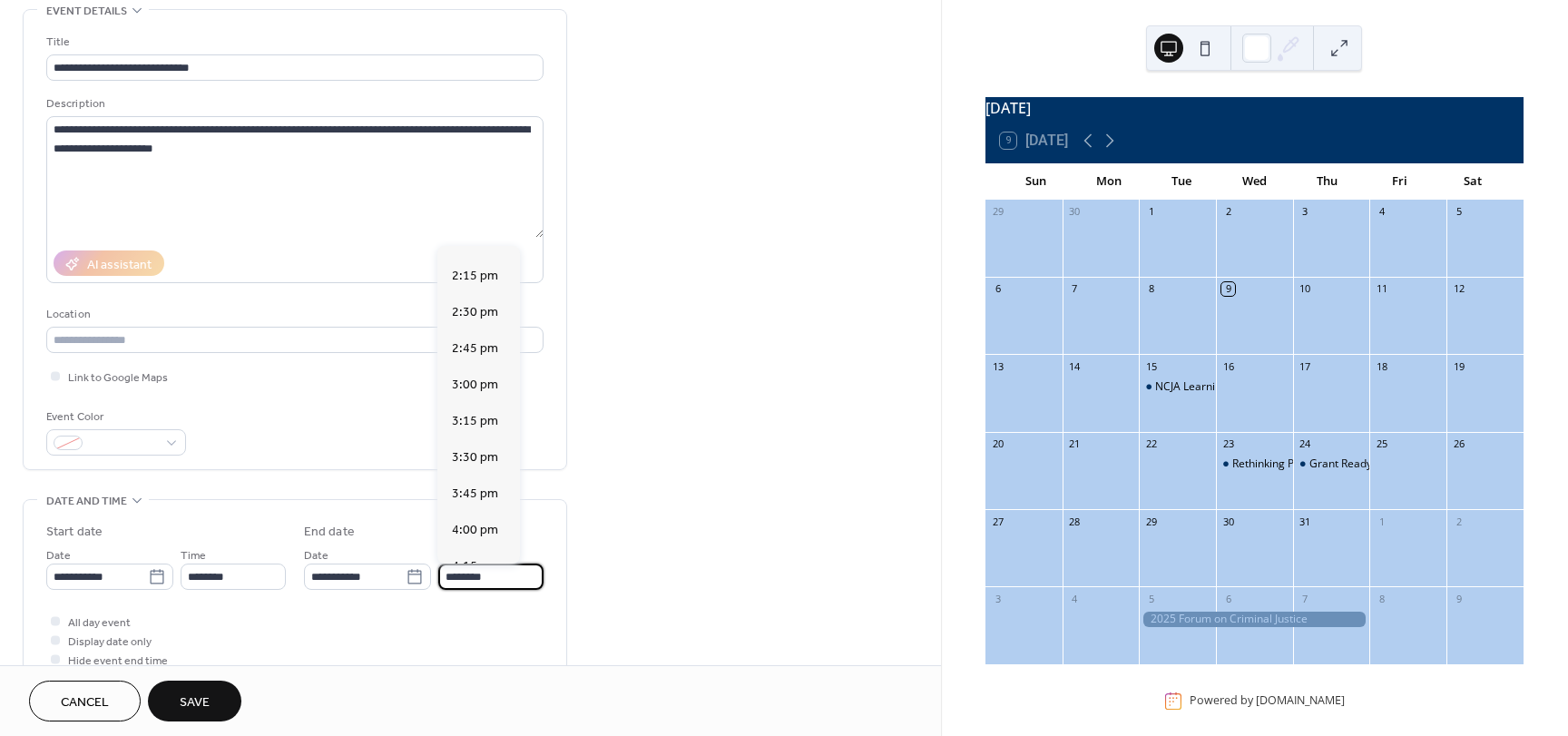 scroll, scrollTop: 454, scrollLeft: 0, axis: vertical 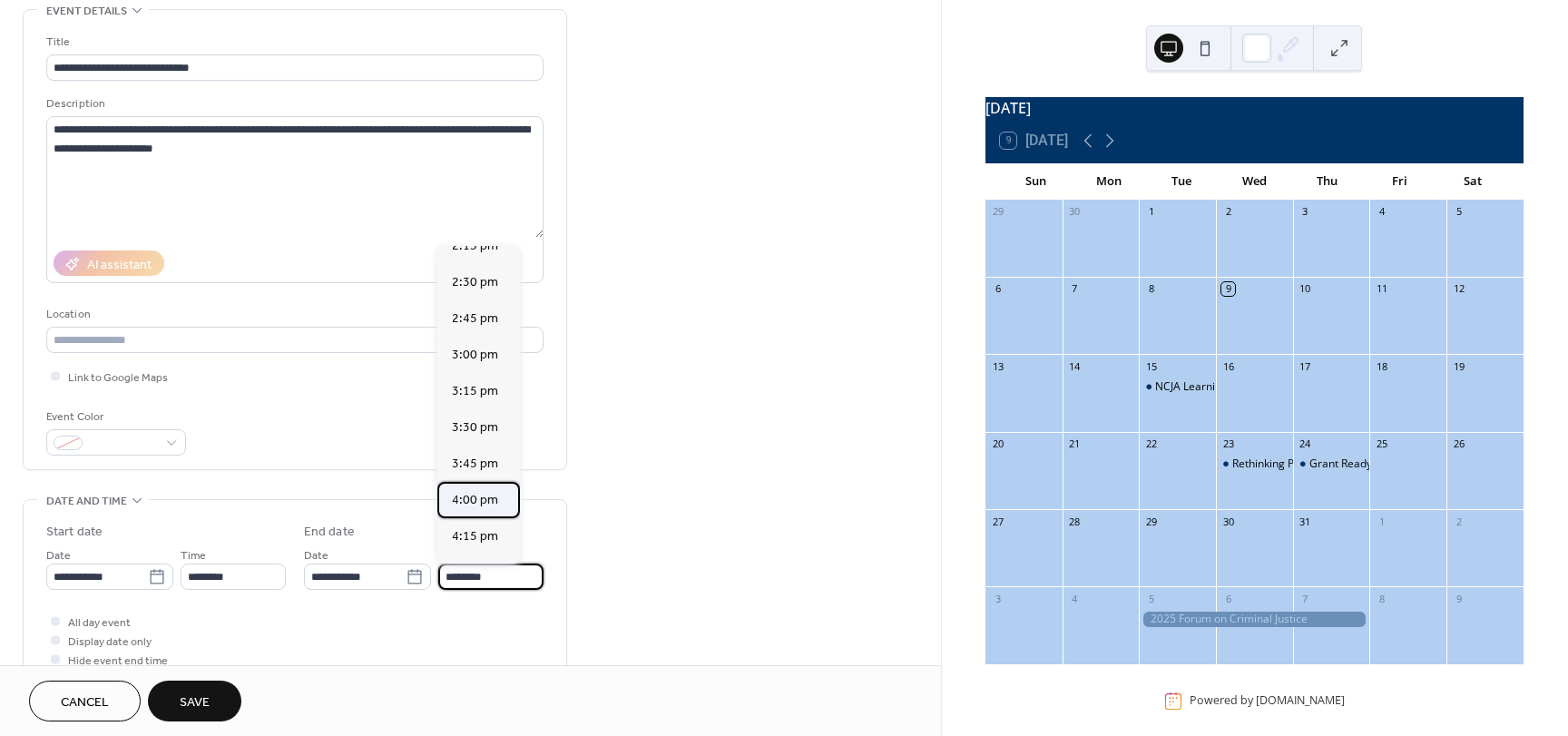 click on "4:00 pm" at bounding box center [475, 500] 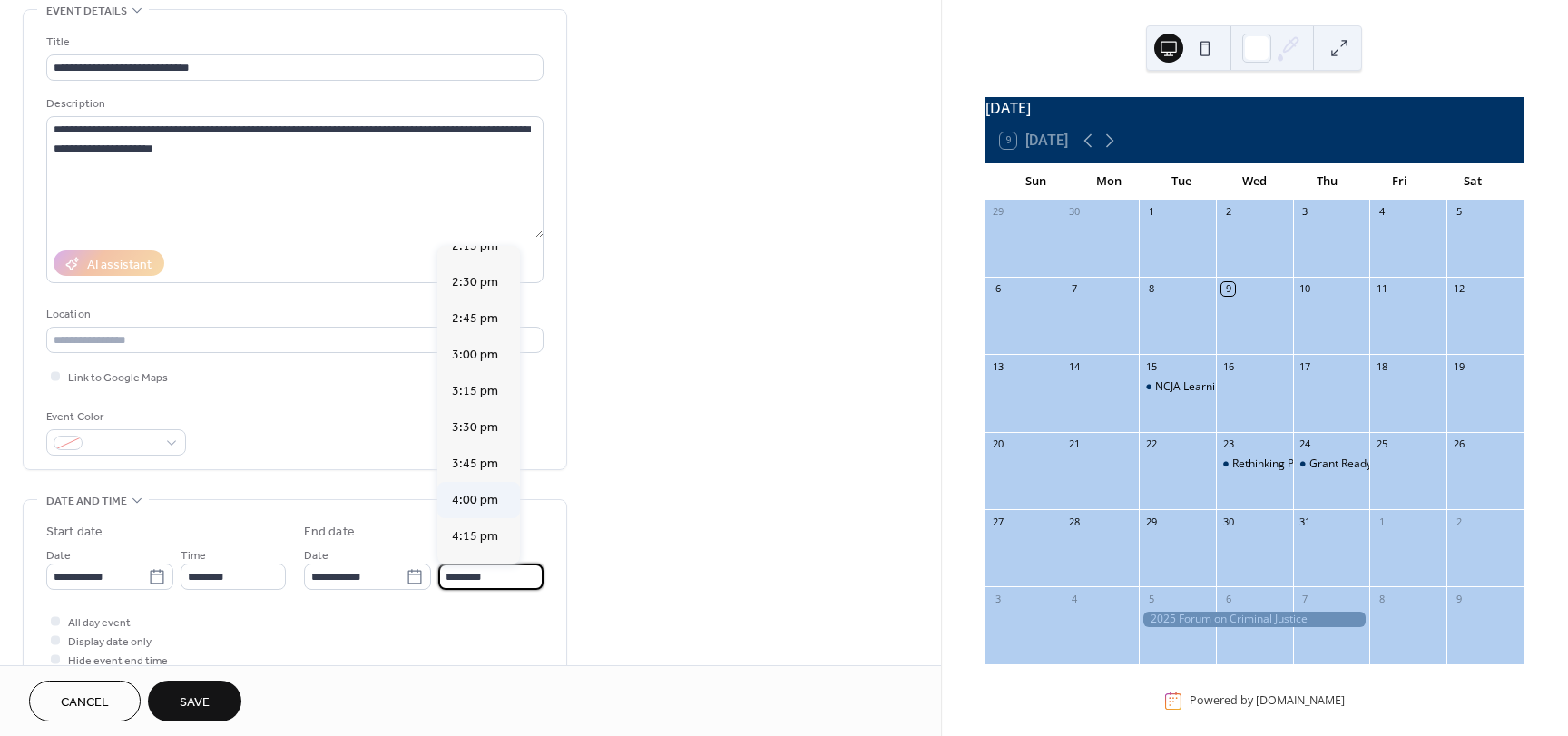 type on "*******" 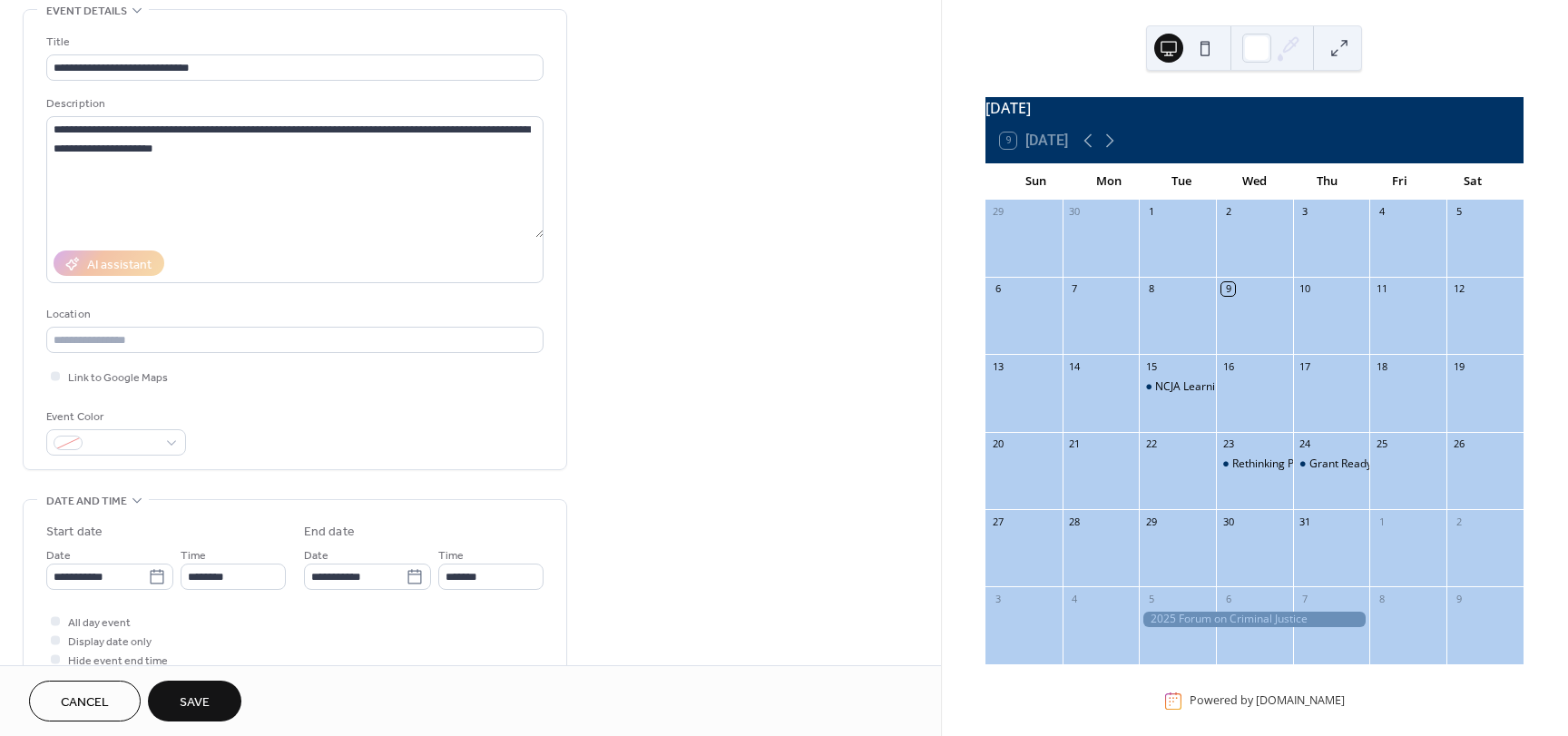 click on "Save" at bounding box center [194, 702] 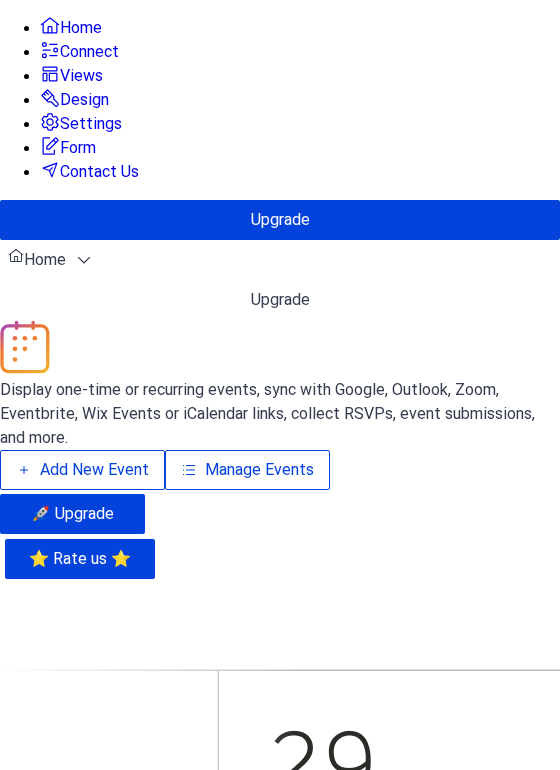 scroll, scrollTop: 0, scrollLeft: 0, axis: both 